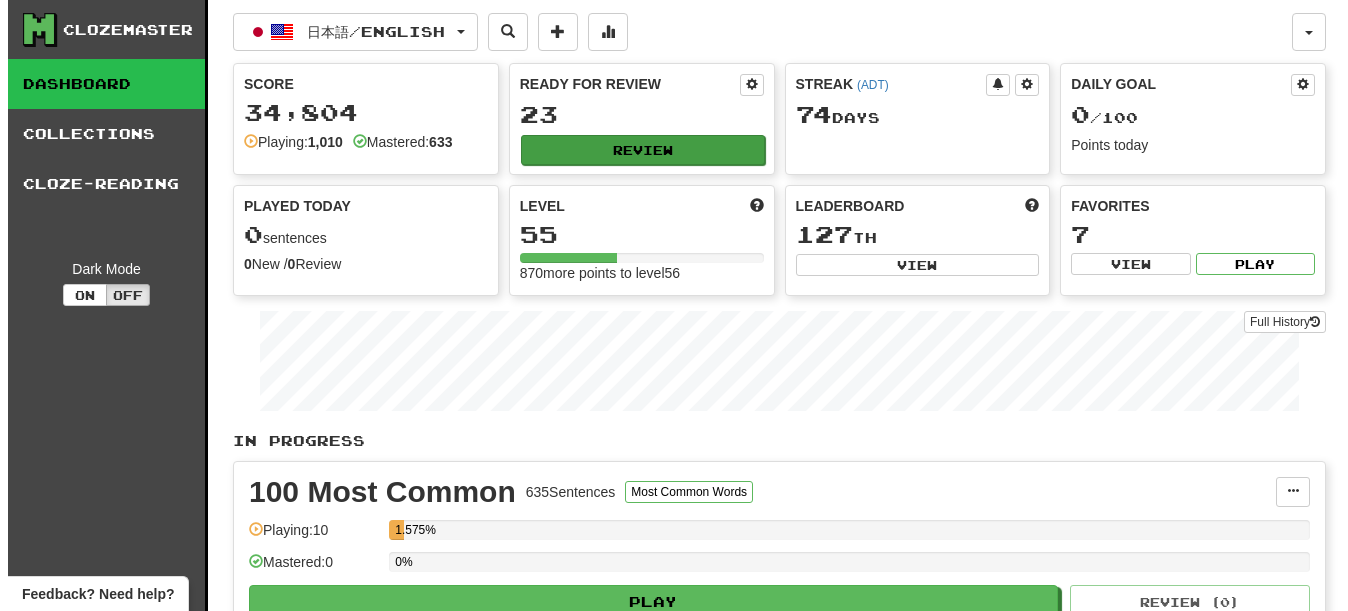 scroll, scrollTop: 0, scrollLeft: 0, axis: both 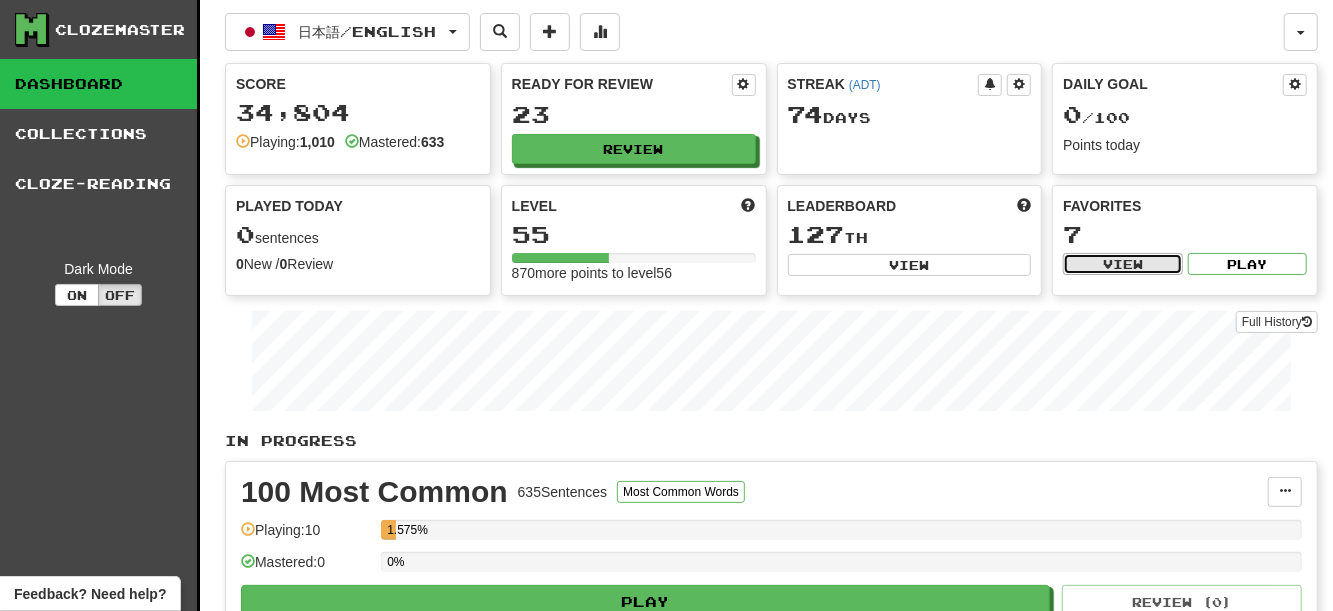 click on "View" at bounding box center [1122, 264] 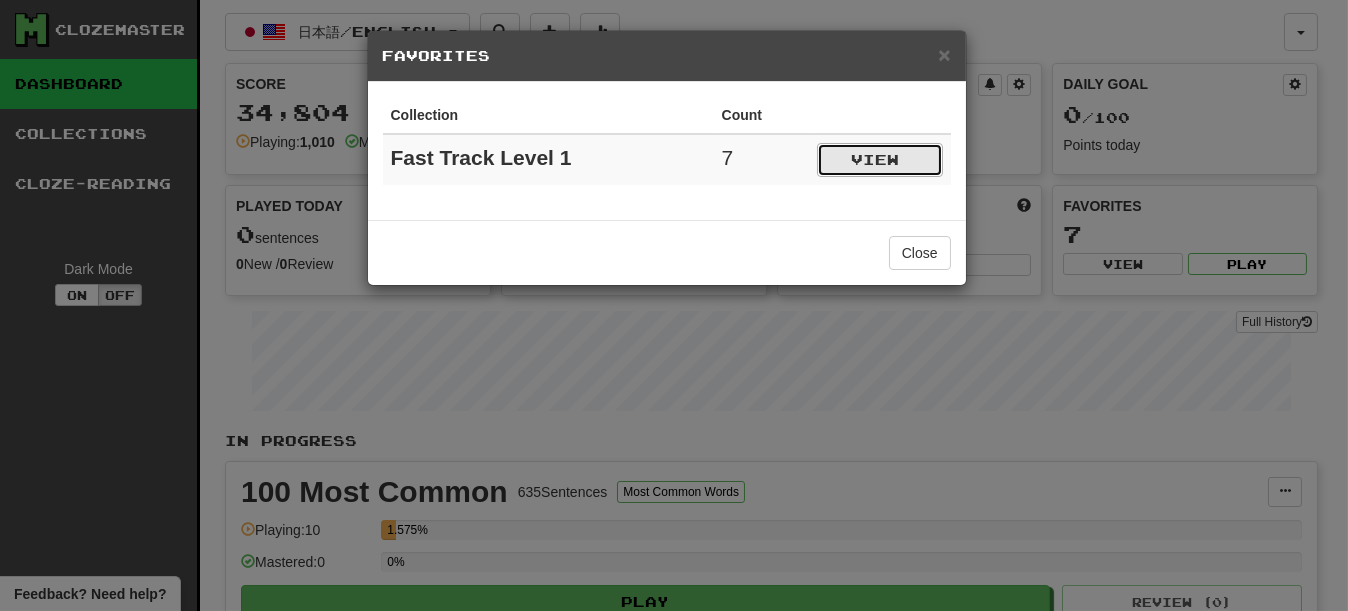 click on "View" at bounding box center (880, 160) 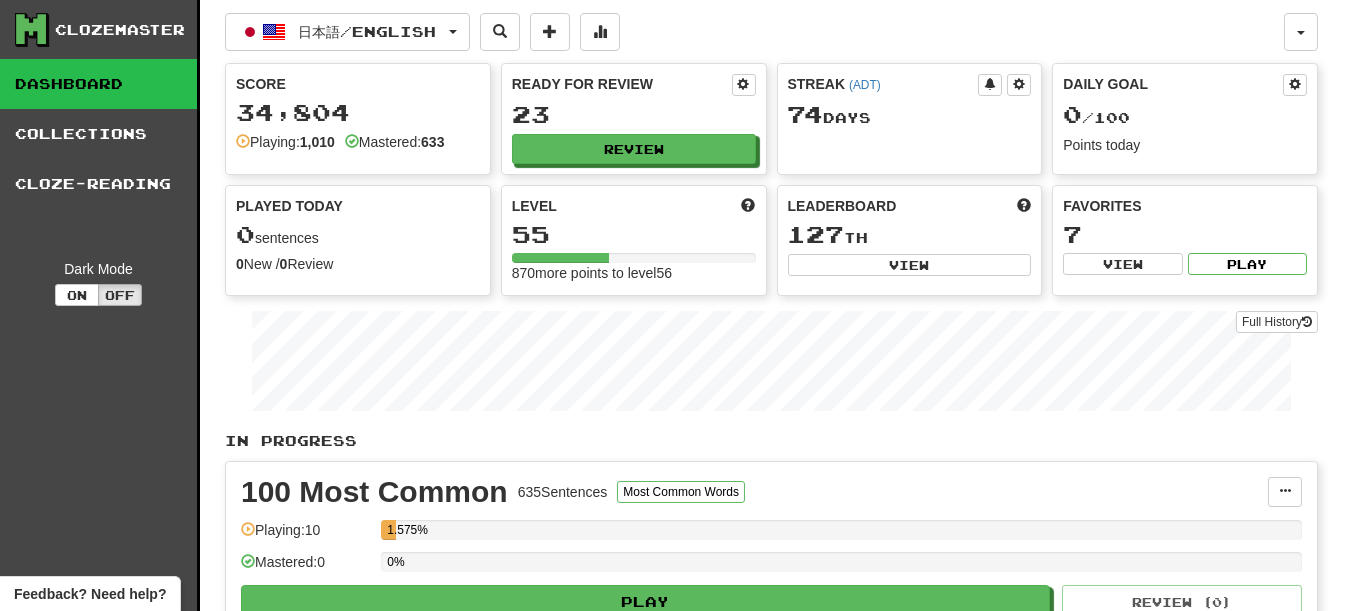 select on "*********" 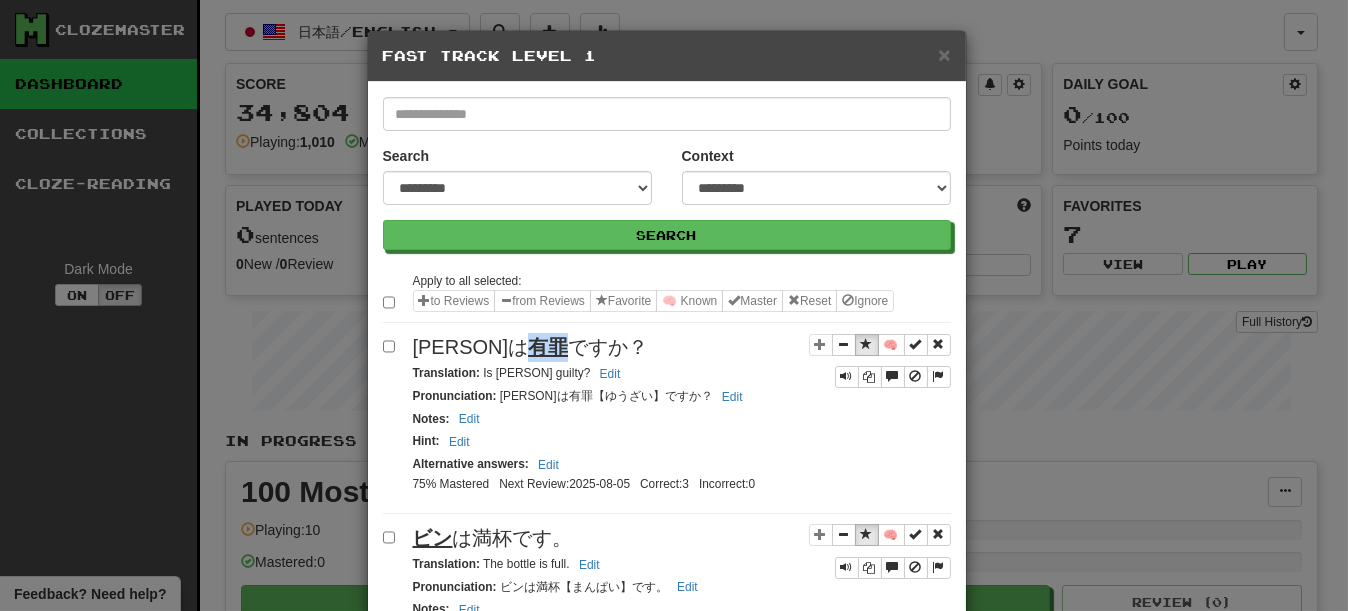 drag, startPoint x: 470, startPoint y: 376, endPoint x: 508, endPoint y: 377, distance: 38.013157 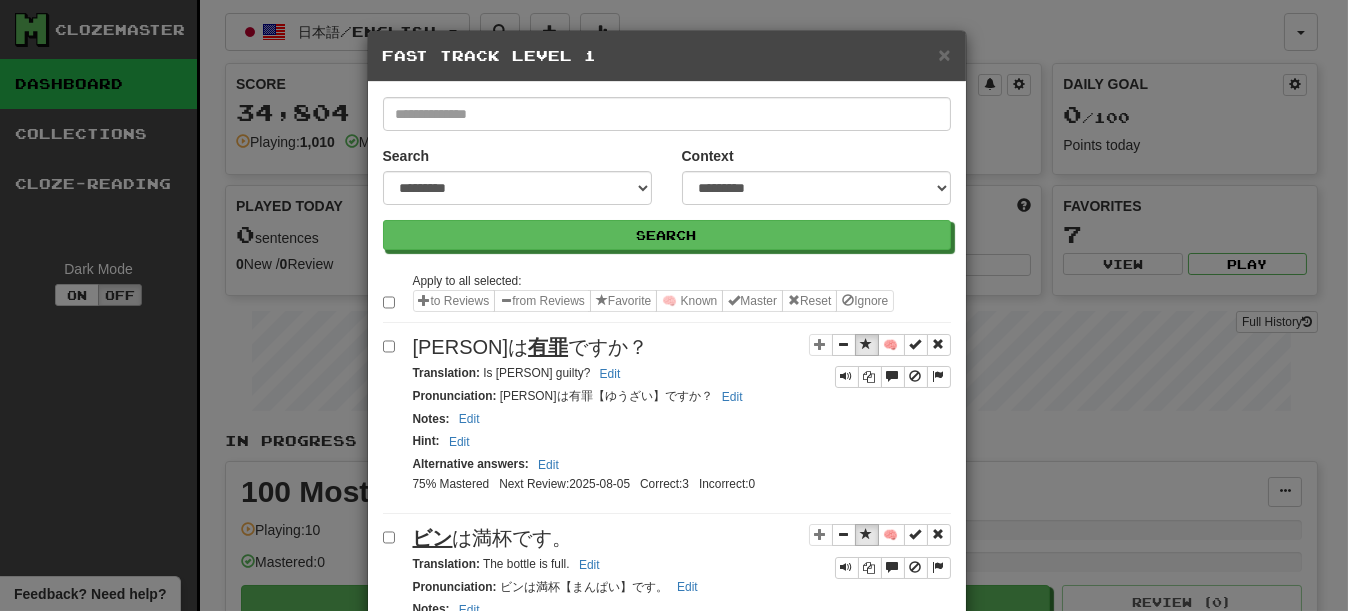 drag, startPoint x: 509, startPoint y: 377, endPoint x: 484, endPoint y: 375, distance: 25.079872 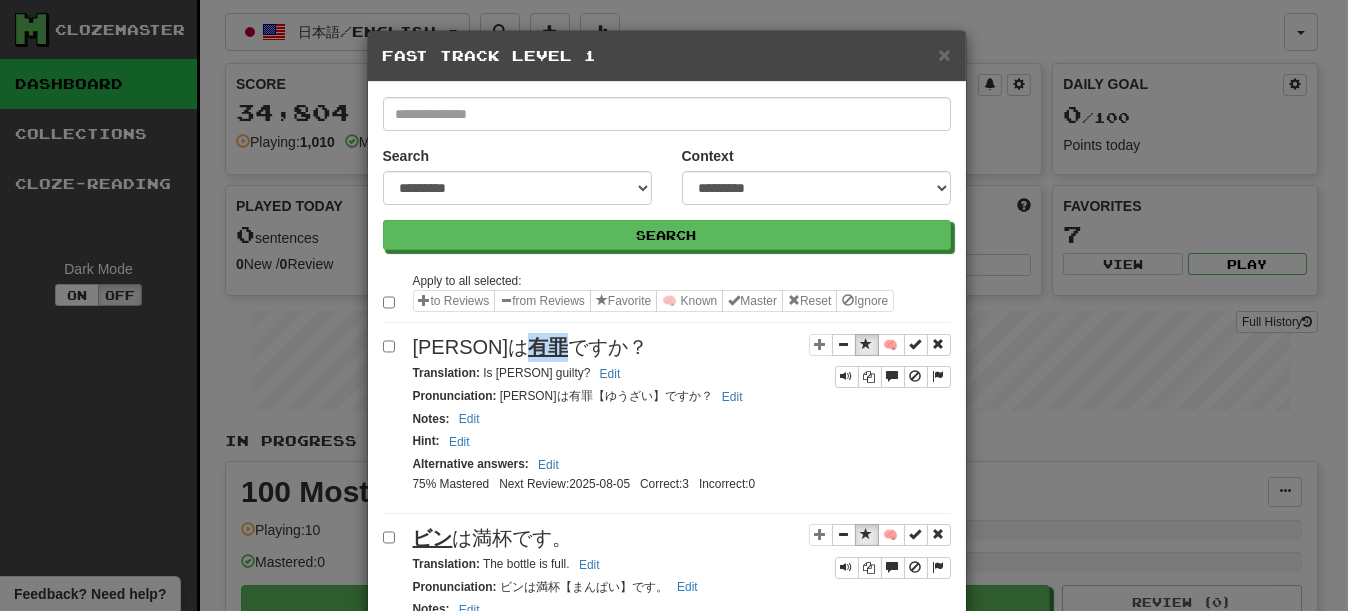 drag, startPoint x: 468, startPoint y: 373, endPoint x: 496, endPoint y: 377, distance: 28.284271 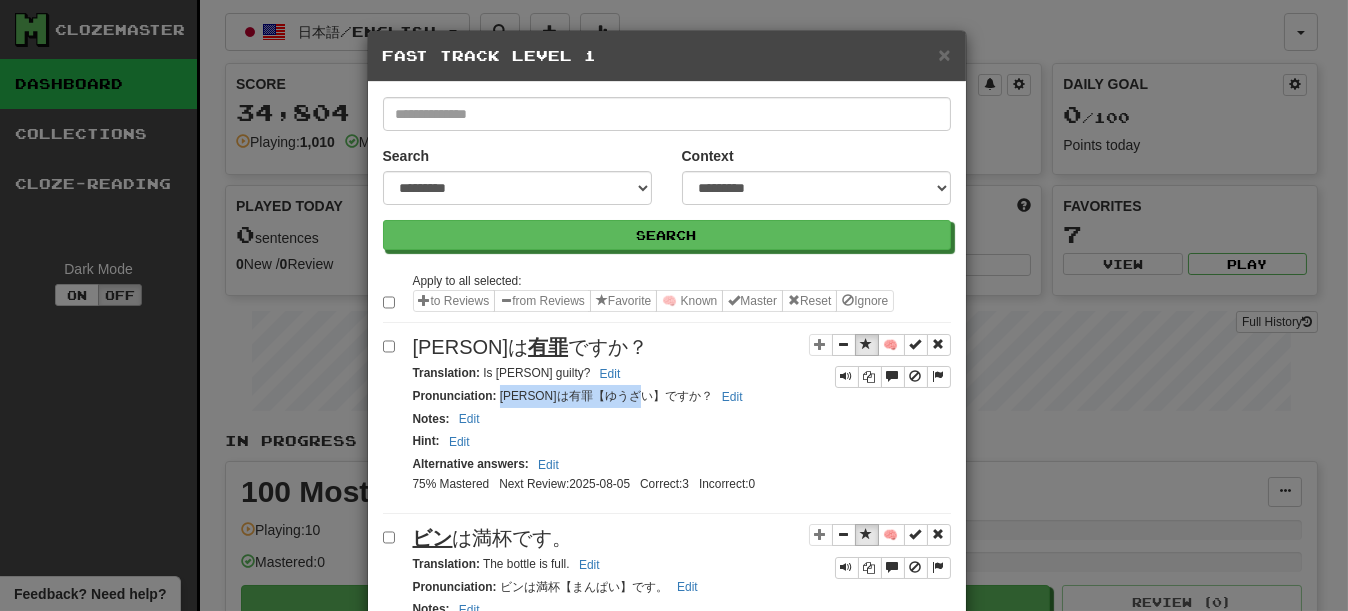 drag, startPoint x: 512, startPoint y: 424, endPoint x: 715, endPoint y: 417, distance: 203.12065 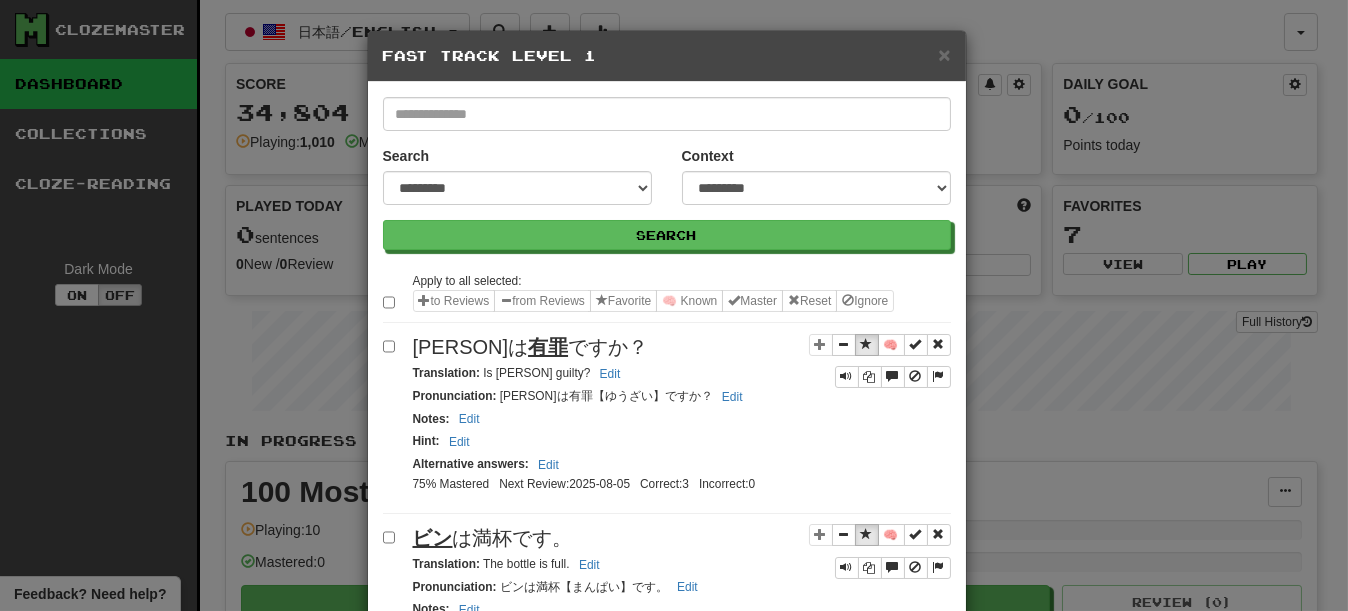 drag, startPoint x: 772, startPoint y: 362, endPoint x: 789, endPoint y: 363, distance: 17.029387 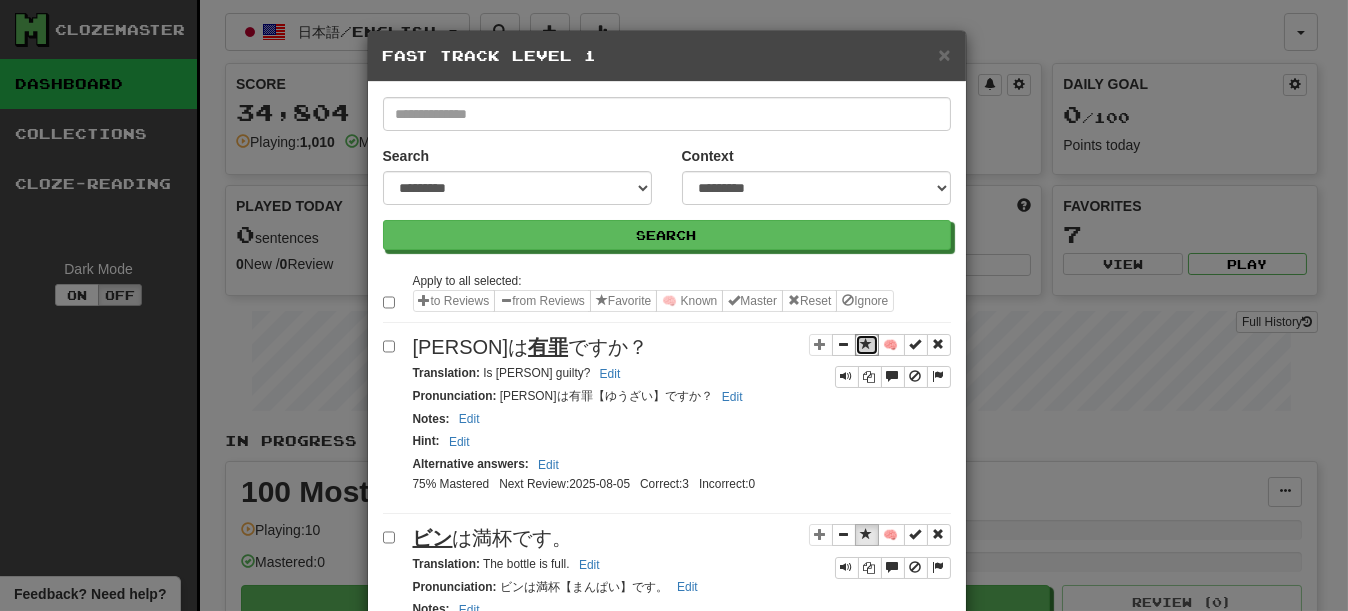 click at bounding box center [867, 344] 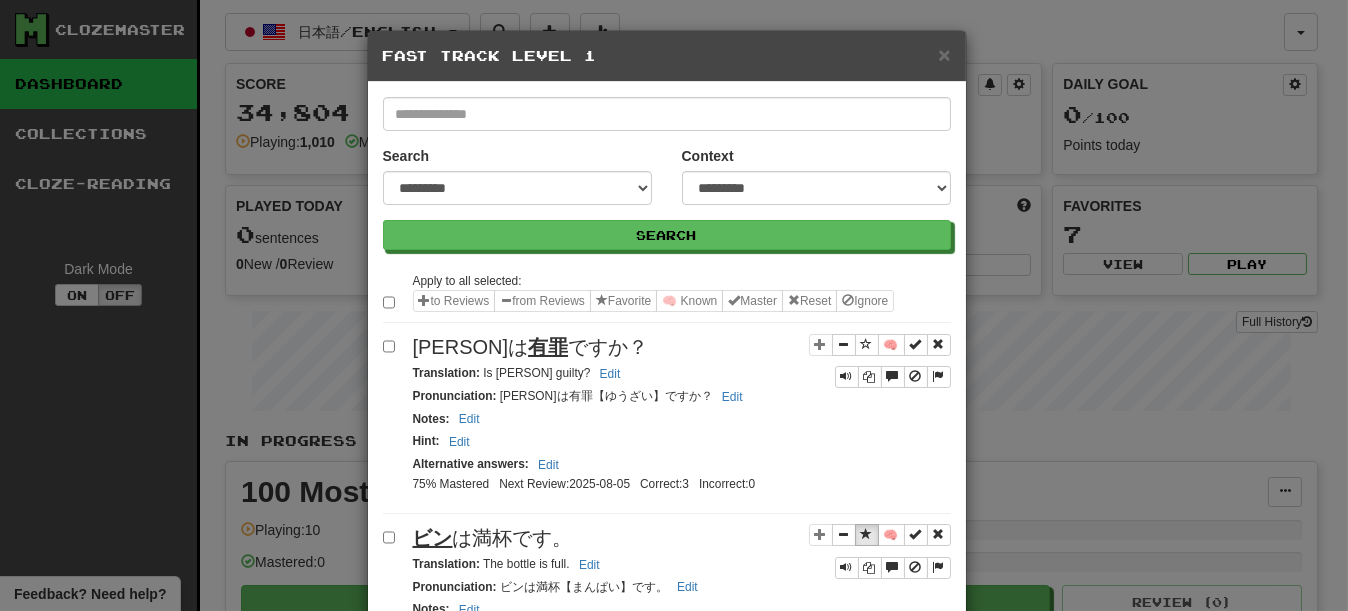 scroll, scrollTop: 200, scrollLeft: 0, axis: vertical 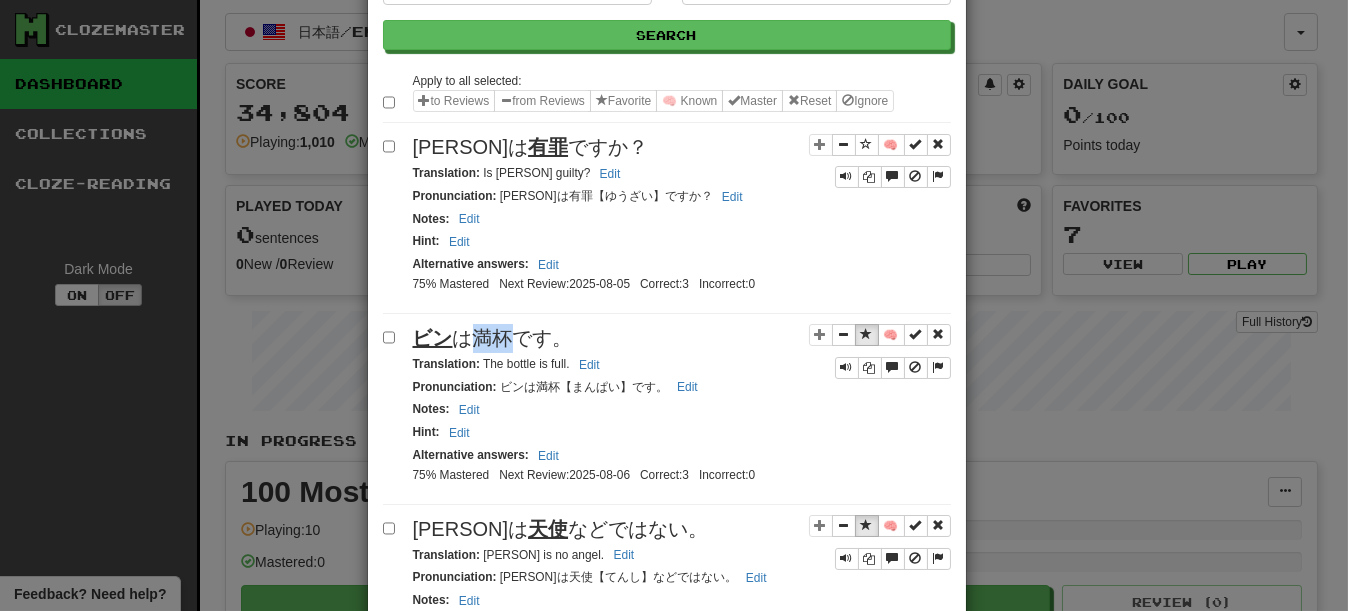 drag, startPoint x: 471, startPoint y: 373, endPoint x: 508, endPoint y: 379, distance: 37.48333 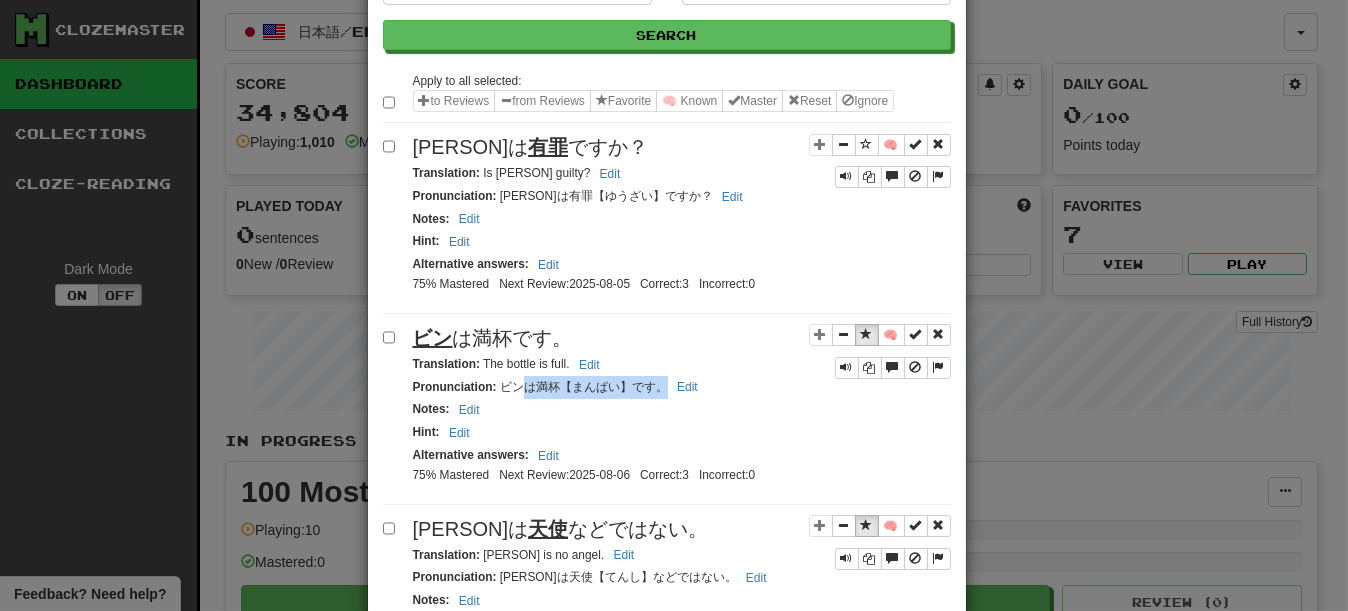 drag, startPoint x: 537, startPoint y: 421, endPoint x: 699, endPoint y: 417, distance: 162.04938 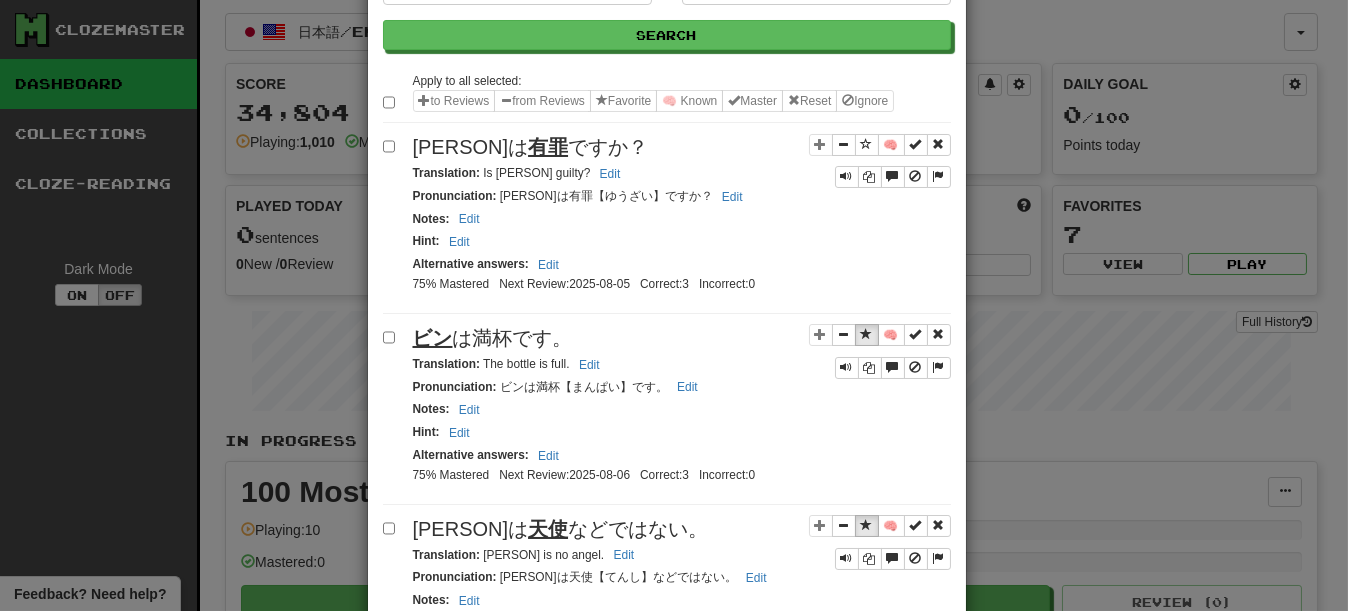 click on "Pronunciation :   [PERSON]は満杯【まんぱい】です。   Edit" at bounding box center [682, 387] 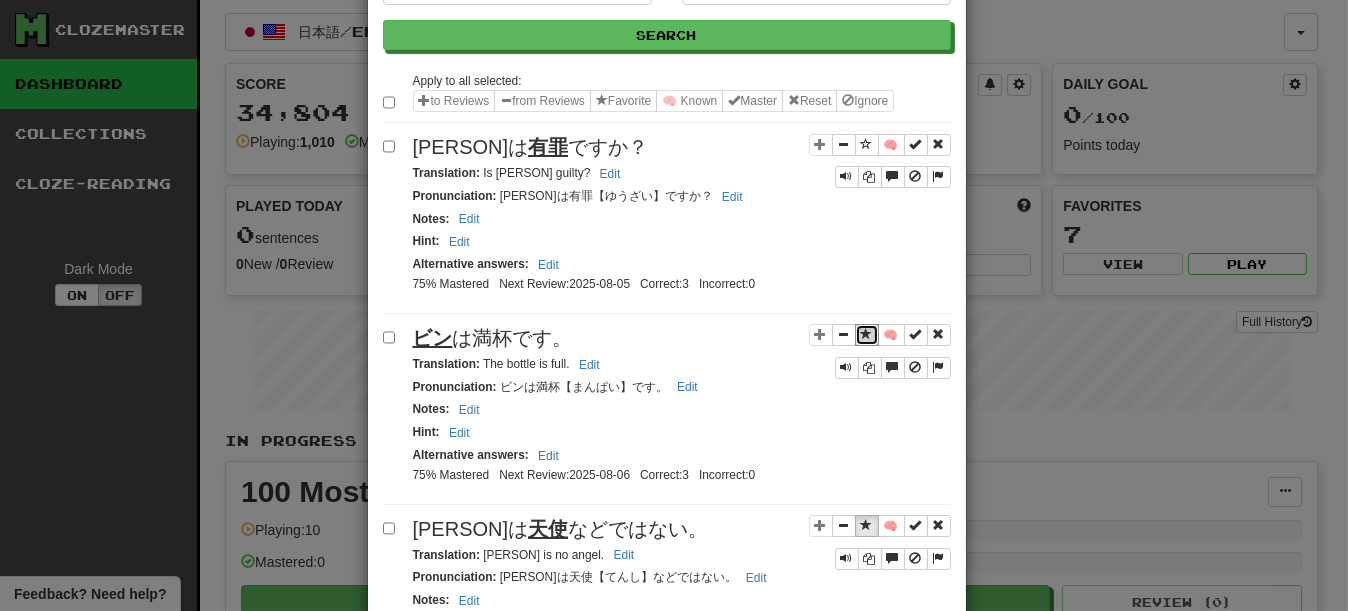 click at bounding box center (867, 335) 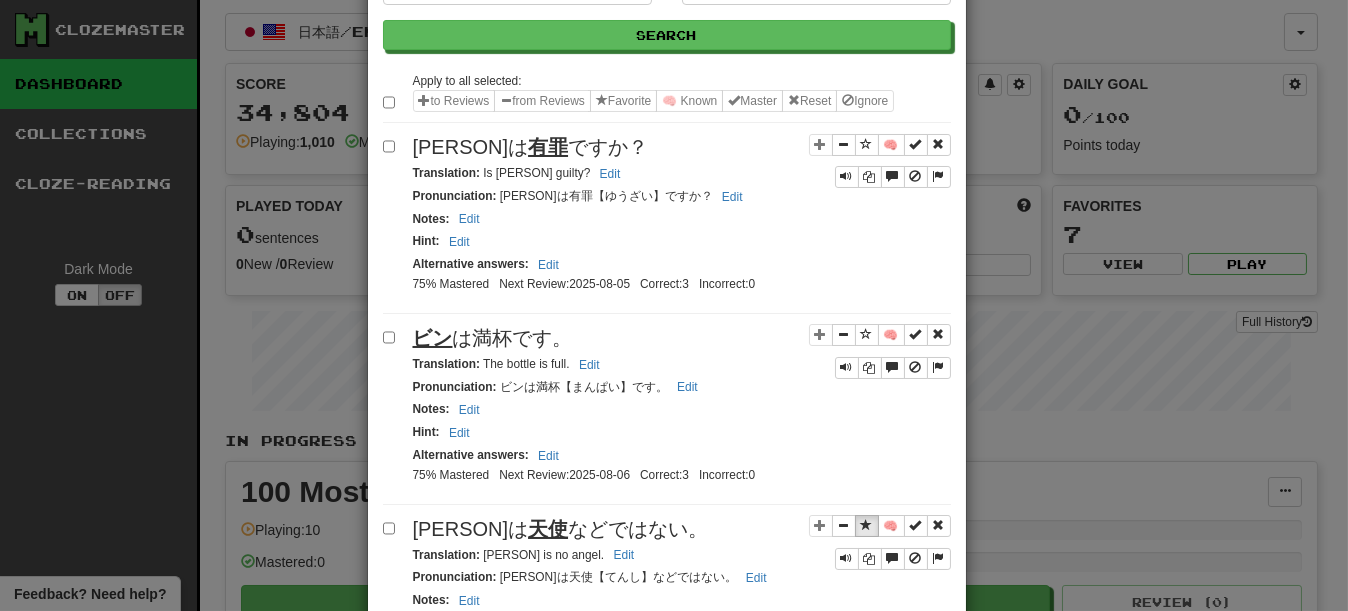 scroll, scrollTop: 400, scrollLeft: 0, axis: vertical 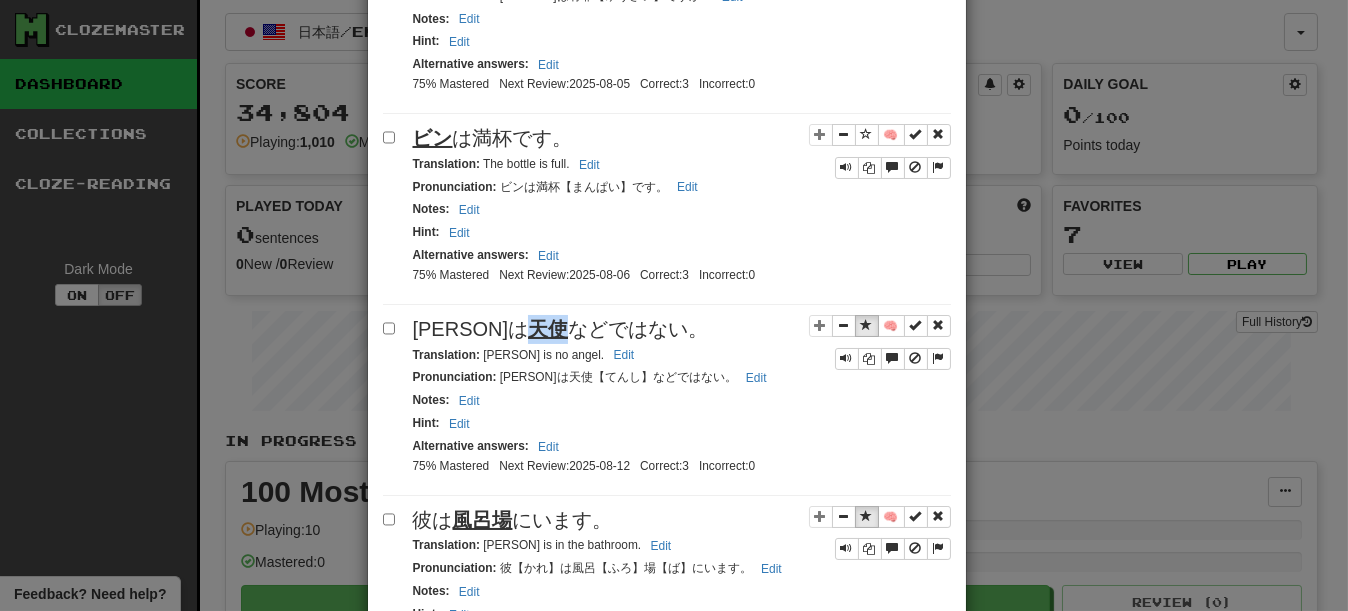 drag, startPoint x: 470, startPoint y: 372, endPoint x: 501, endPoint y: 373, distance: 31.016125 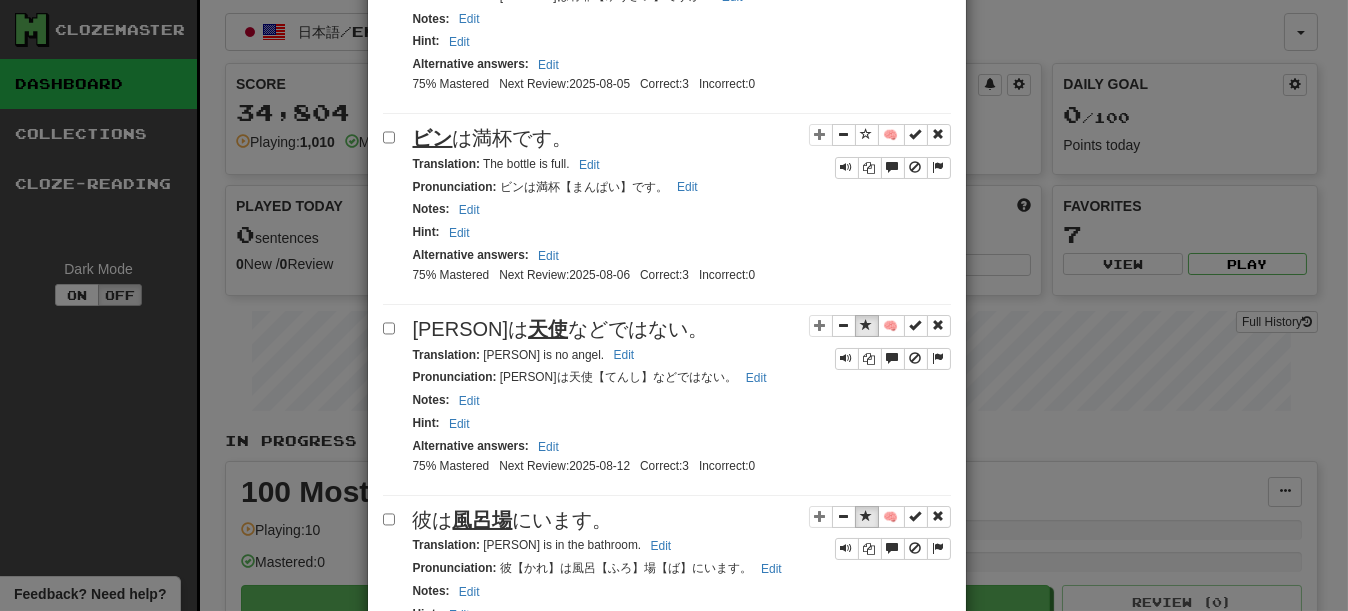 click on "[PERSON]は 天使 などではない。" at bounding box center (561, 329) 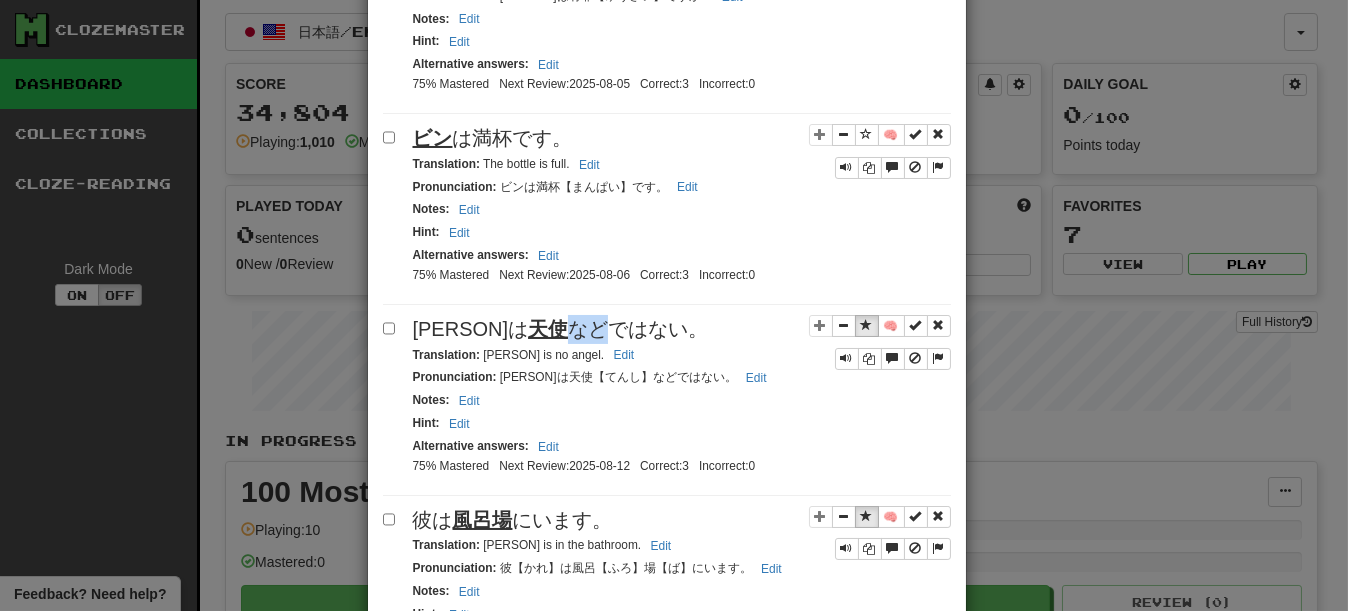 drag, startPoint x: 510, startPoint y: 367, endPoint x: 543, endPoint y: 373, distance: 33.54102 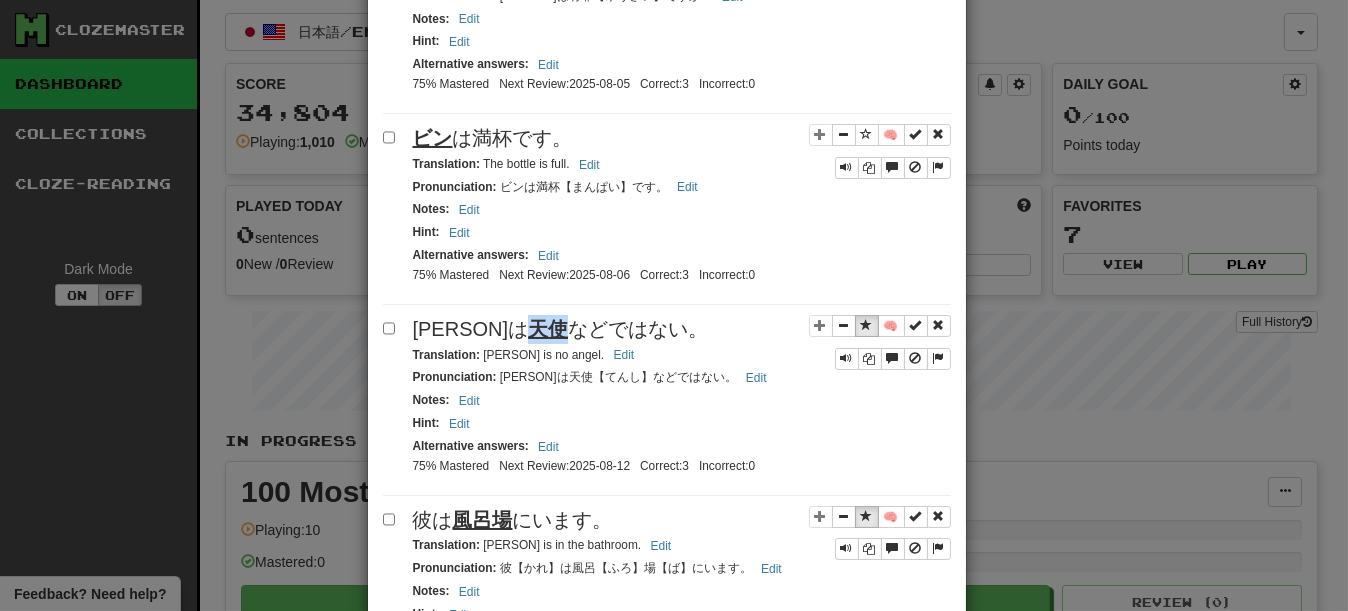 drag, startPoint x: 468, startPoint y: 374, endPoint x: 500, endPoint y: 383, distance: 33.24154 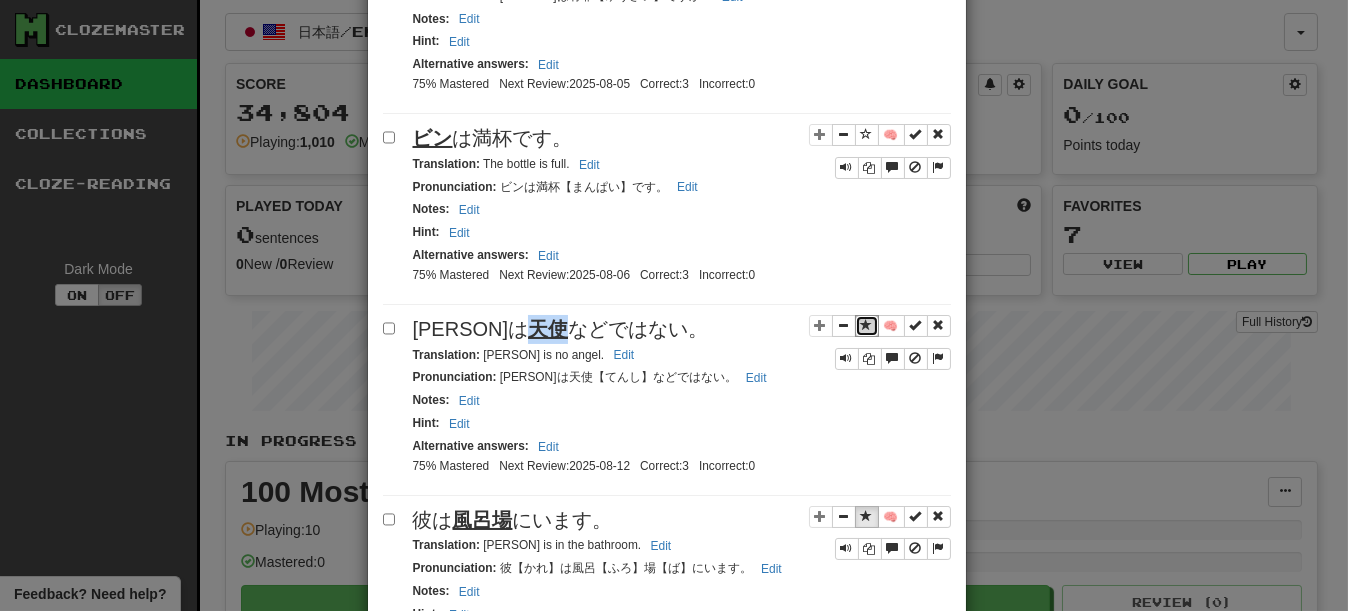 click at bounding box center [867, 325] 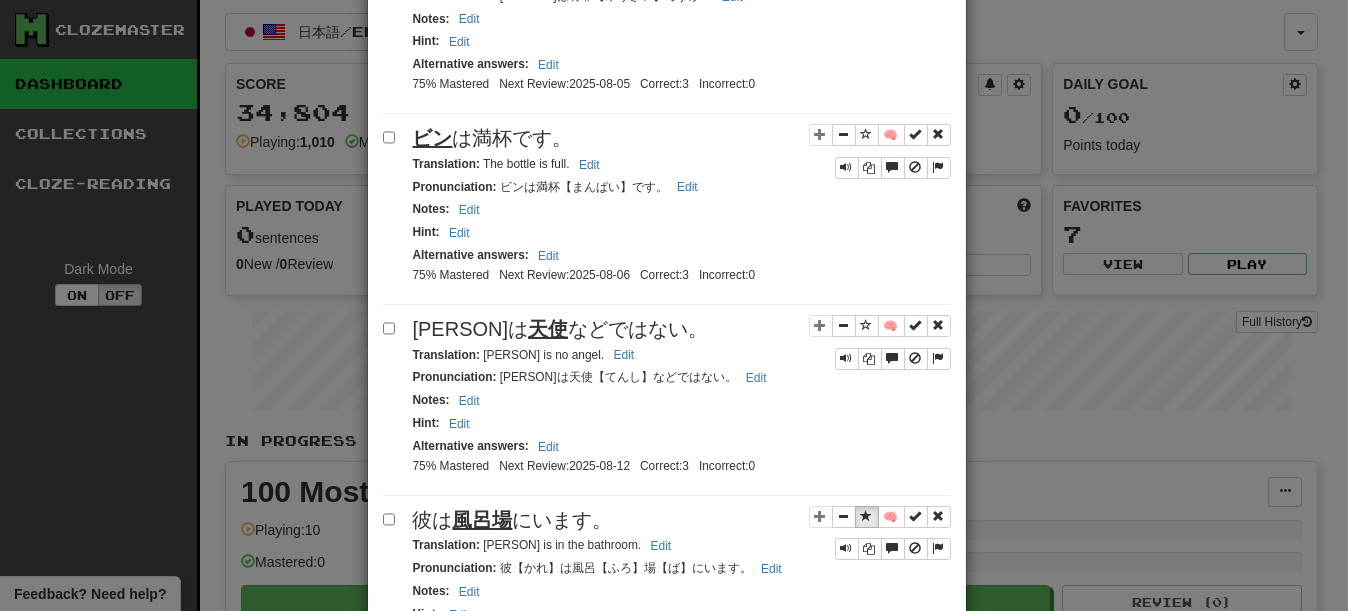 click on "[PERSON]は 天使 などではない。" at bounding box center [682, 329] 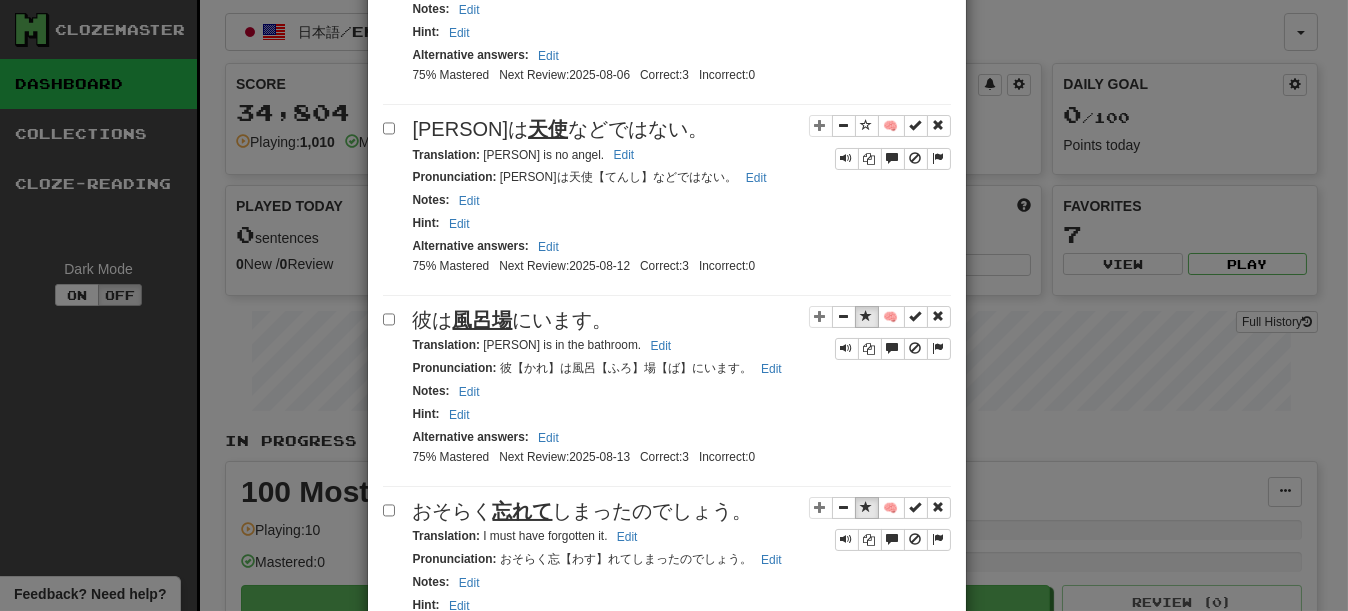 scroll, scrollTop: 700, scrollLeft: 0, axis: vertical 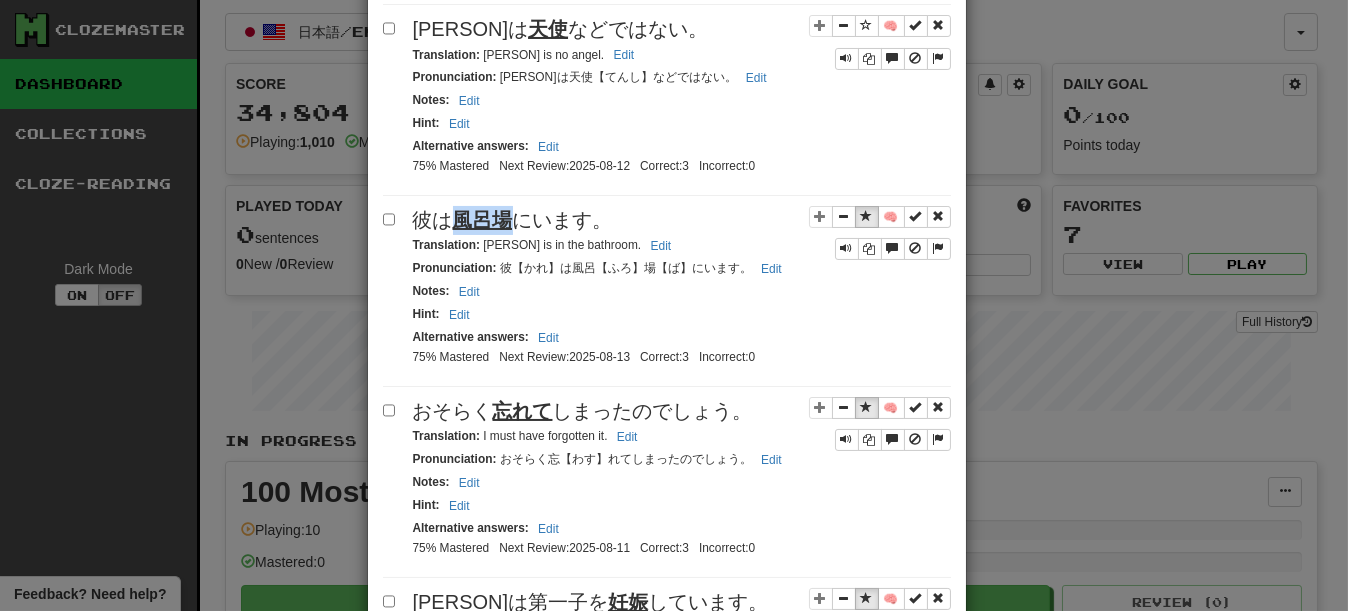drag, startPoint x: 451, startPoint y: 300, endPoint x: 495, endPoint y: 308, distance: 44.72136 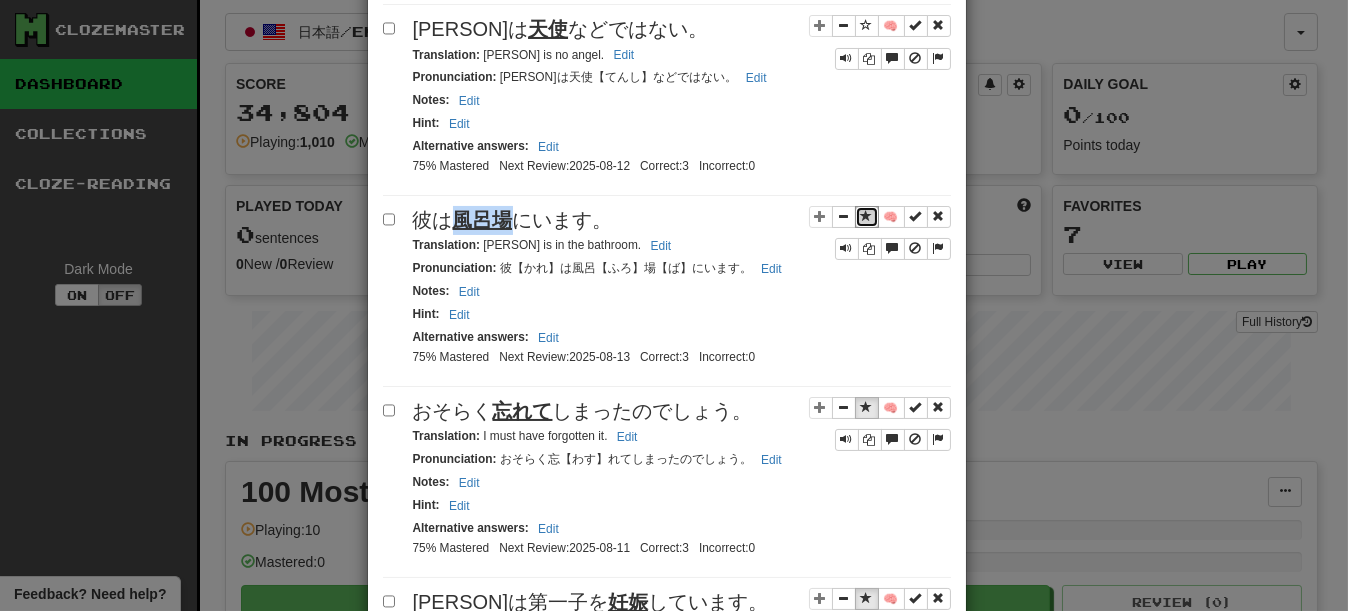 click at bounding box center (867, 216) 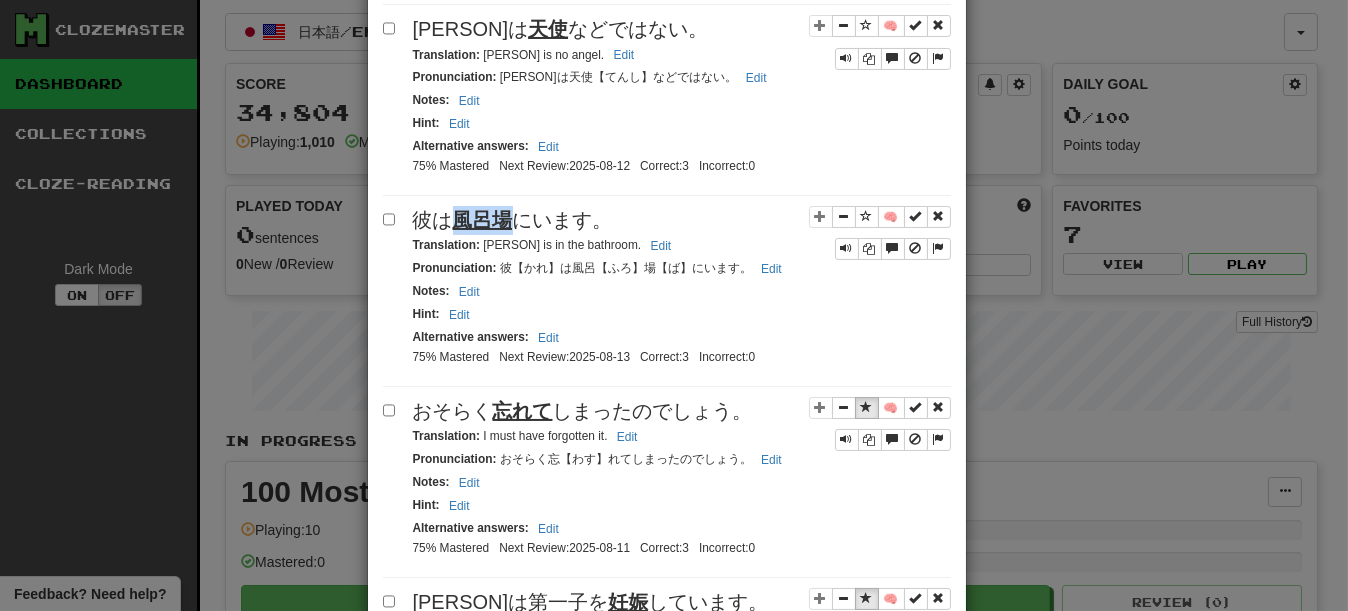 scroll, scrollTop: 800, scrollLeft: 0, axis: vertical 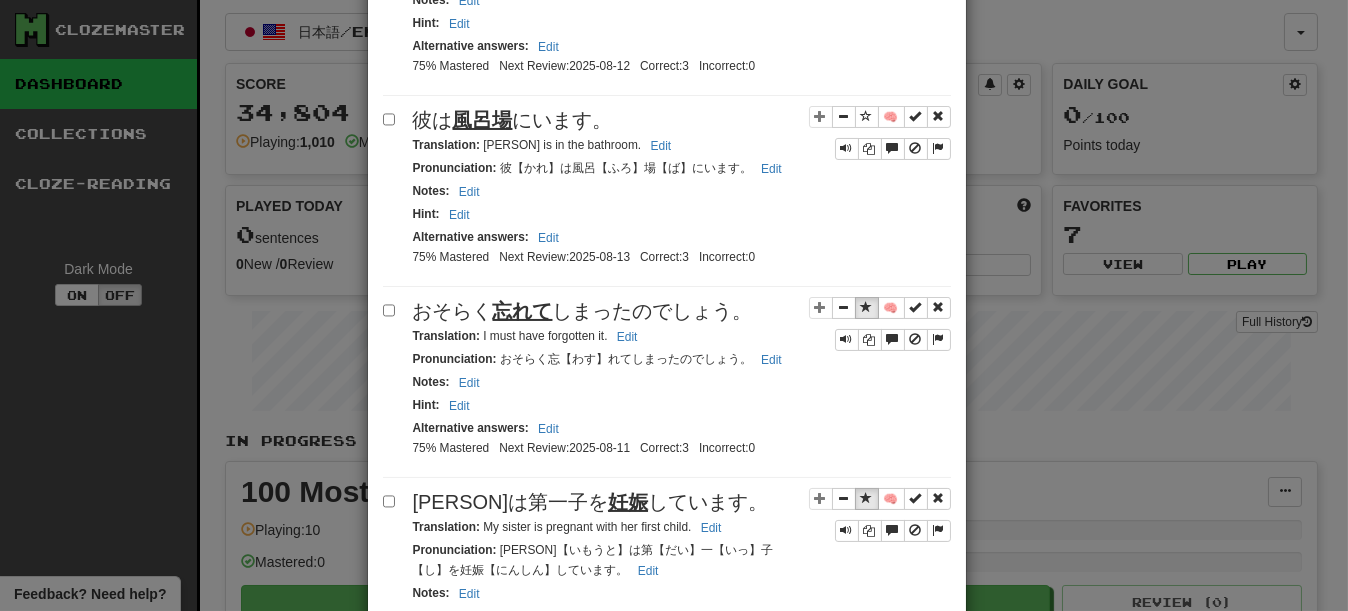 click on "Pronunciation :   おそらく忘【わす】れてしまったのでしょう。   Edit" at bounding box center [682, 359] 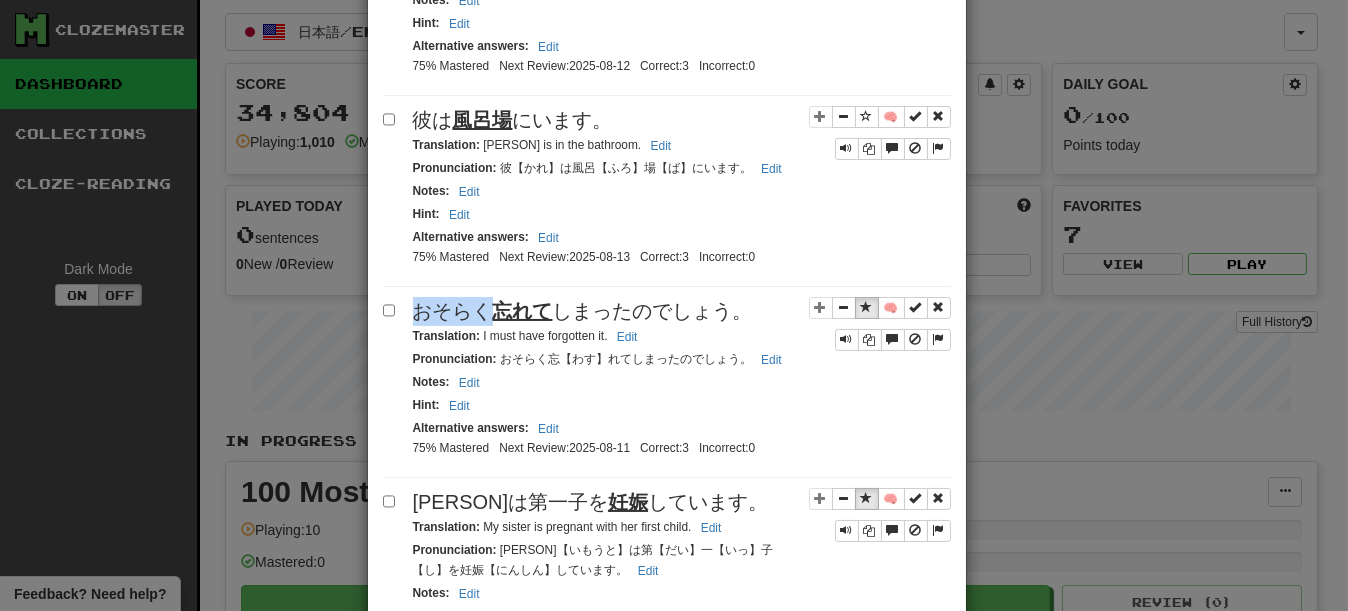 drag, startPoint x: 409, startPoint y: 421, endPoint x: 475, endPoint y: 418, distance: 66.068146 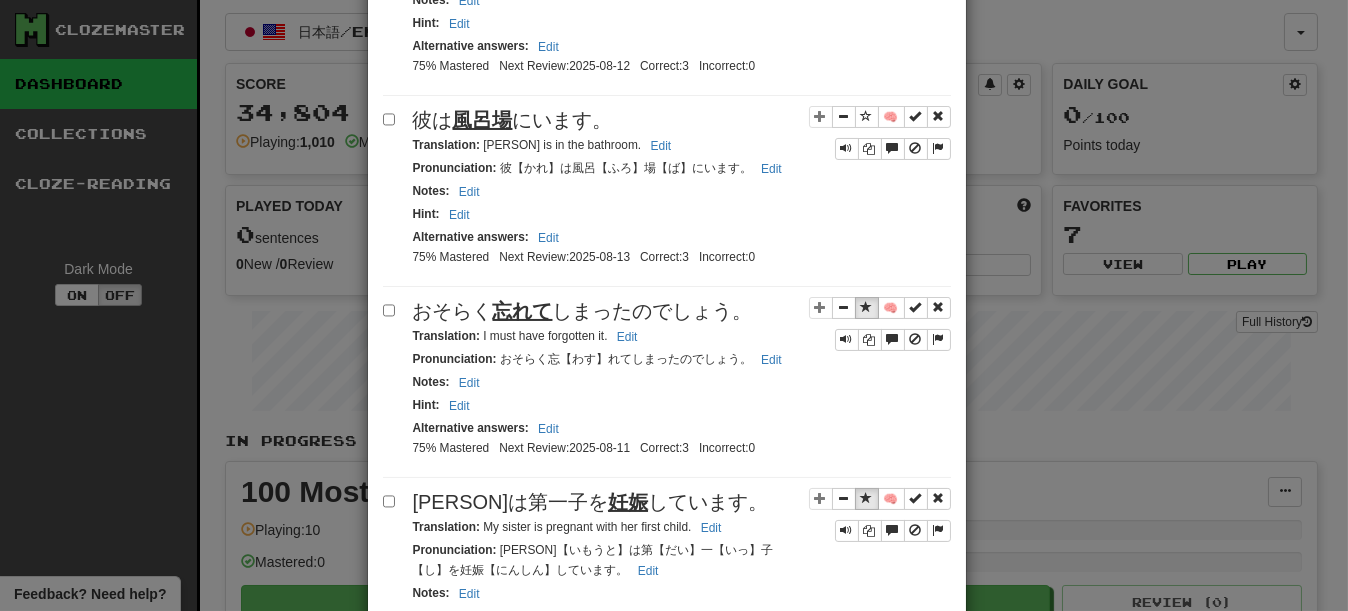 click on "忘れて" at bounding box center [523, 311] 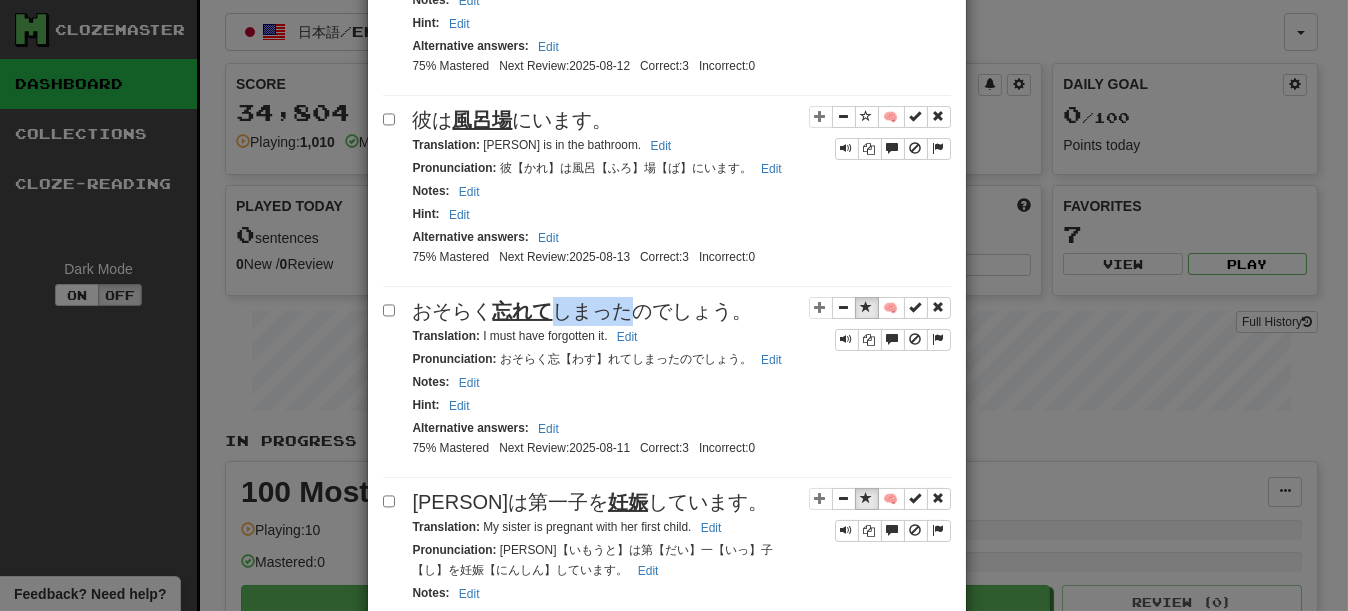 drag, startPoint x: 541, startPoint y: 415, endPoint x: 627, endPoint y: 411, distance: 86.09297 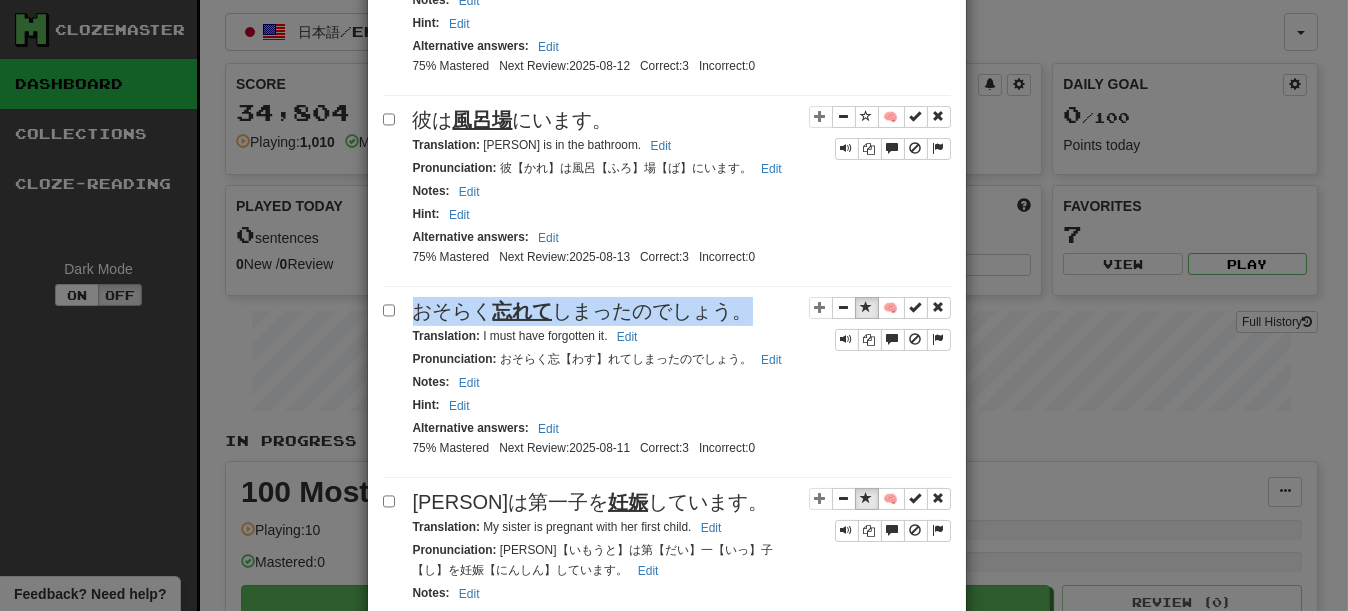 drag, startPoint x: 412, startPoint y: 413, endPoint x: 737, endPoint y: 419, distance: 325.0554 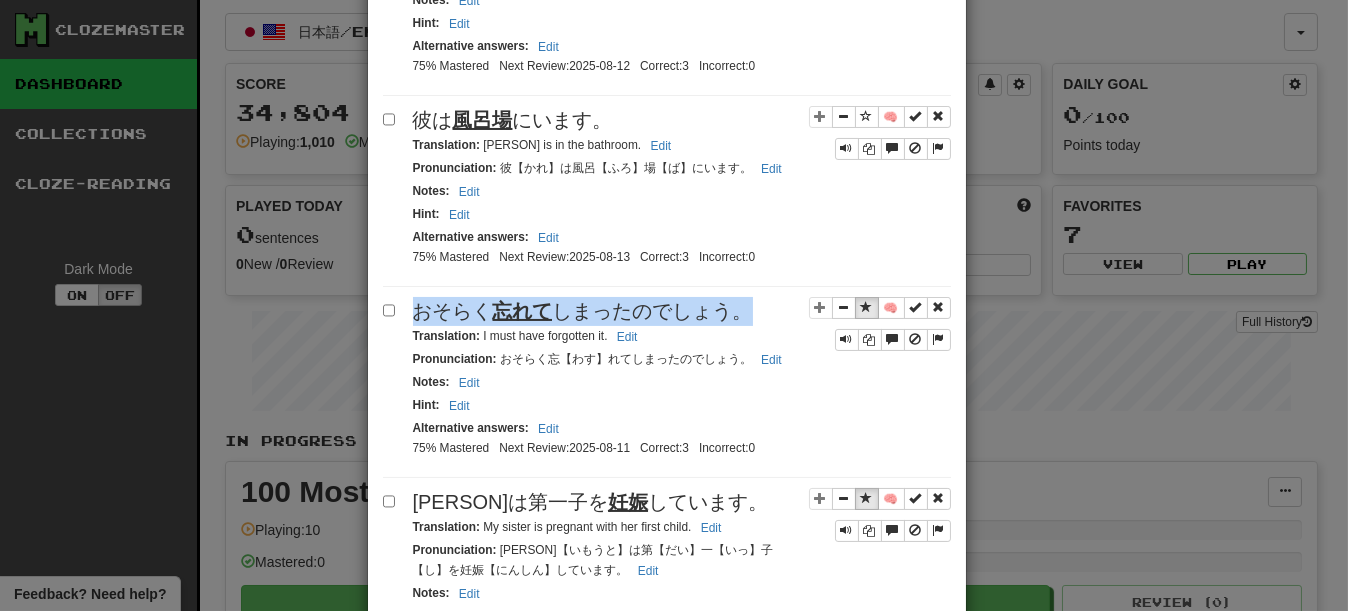 click on "Apply to all selected:  to Reviews  from Reviews  Favorite 🧠 Known  Master  Reset  Ignore 🧠 [PERSON]は 有罪 ですか？ Translation :   Is [PERSON] guilty?   Edit Pronunciation :   [PERSON]は有罪【ゆうざい】ですか？   Edit Notes :     Edit Hint :     Edit Alternative answers :     Edit 75% Mastered Next Review:  2025-08-05 Correct:  3 Incorrect:  0 🧠 [PERSON] は満杯です。 Translation :   The bottle is full.   Edit Pronunciation :   [PERSON]は満杯【まんぱい】です。   Edit Notes :     Edit Hint :     Edit Alternative answers :     Edit 75% Mastered Next Review:  2025-08-06 Correct:  3 Incorrect:  0 🧠 [PERSON]は 天使 などではない。 Translation :   [PERSON] is no angel.   Edit Pronunciation :   [PERSON]は天使【てんし】などではない。   :" at bounding box center [667, 203] 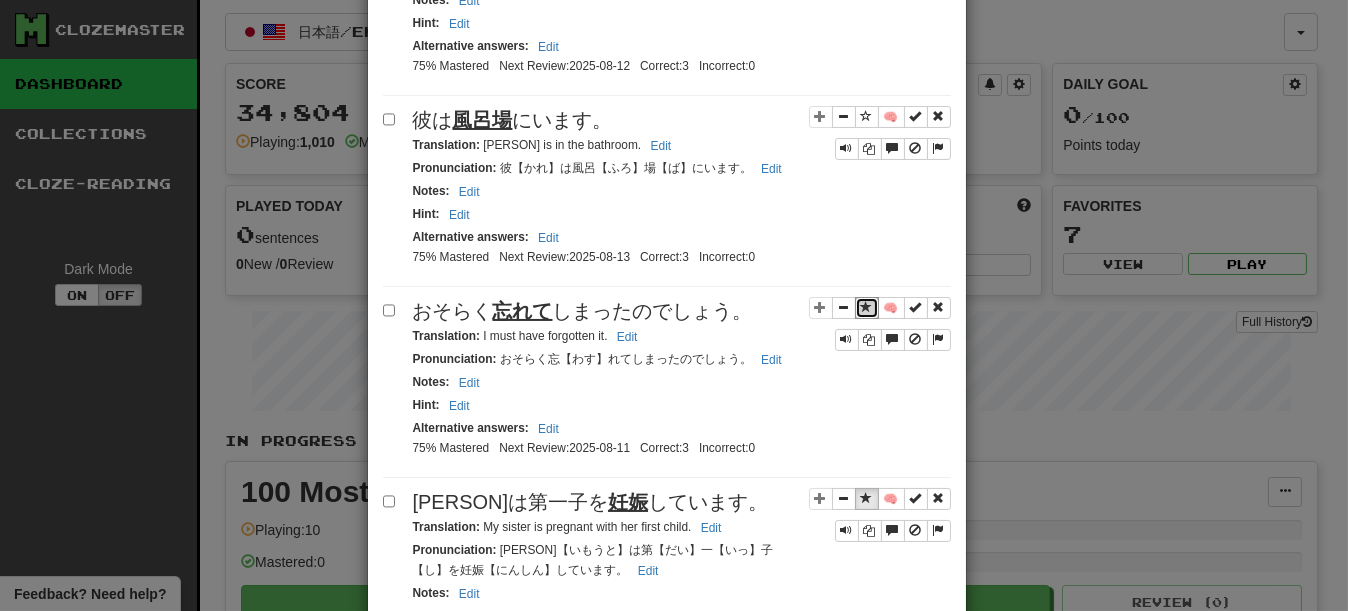 click at bounding box center (867, 308) 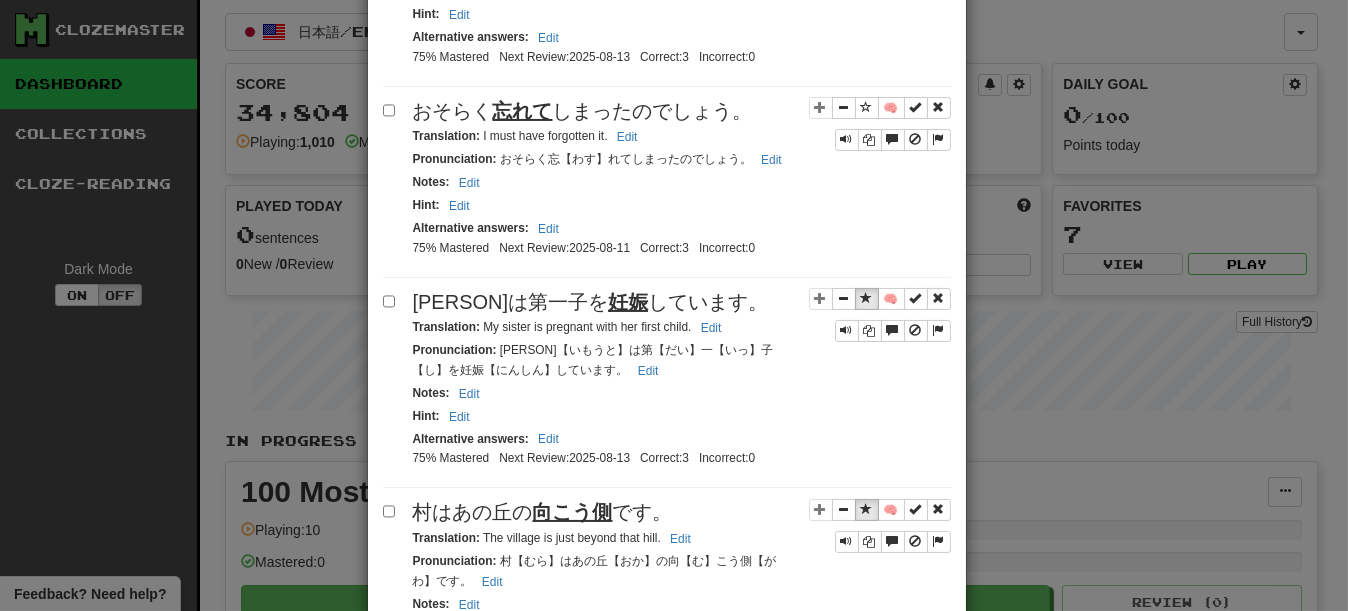 scroll, scrollTop: 1200, scrollLeft: 0, axis: vertical 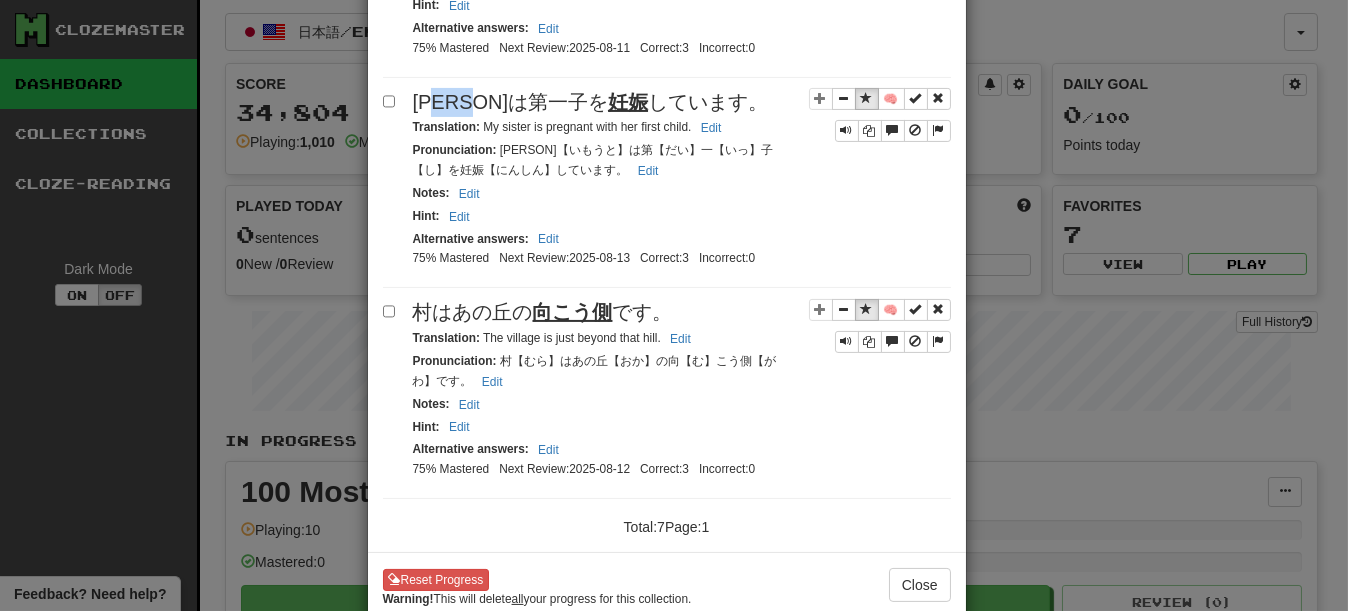 drag, startPoint x: 453, startPoint y: 240, endPoint x: 515, endPoint y: 253, distance: 63.348244 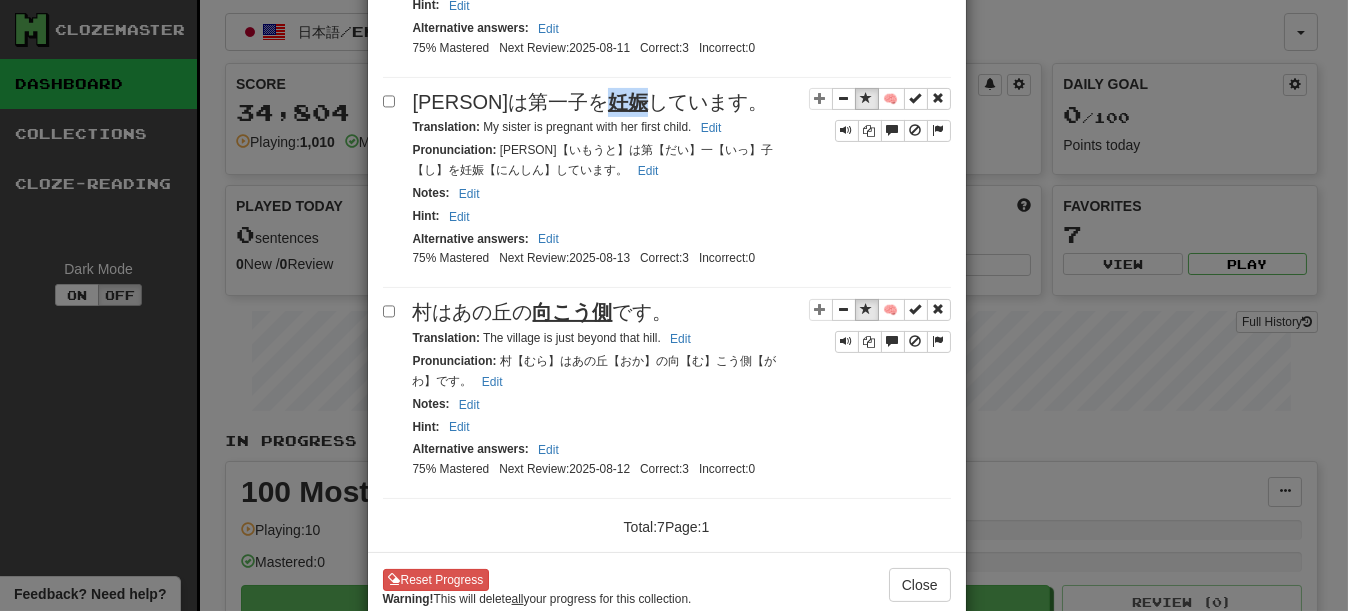 drag, startPoint x: 549, startPoint y: 232, endPoint x: 563, endPoint y: 232, distance: 14 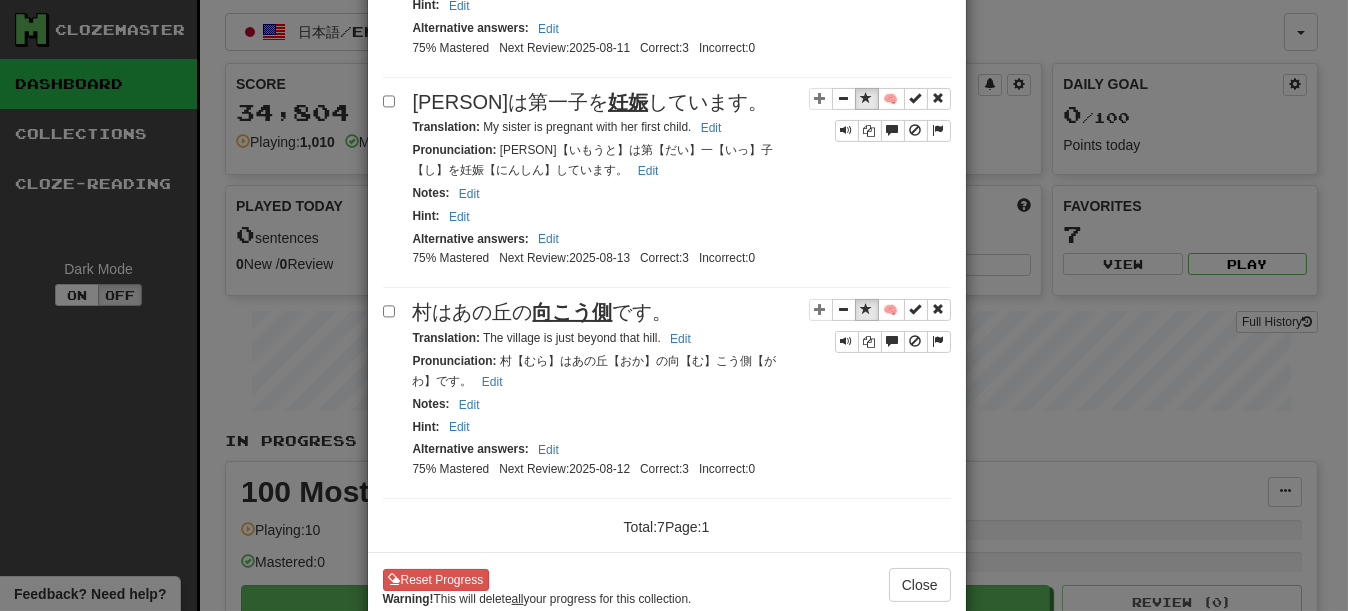 click on "Translation :   My sister is pregnant with her first child.   Edit" at bounding box center (570, 127) 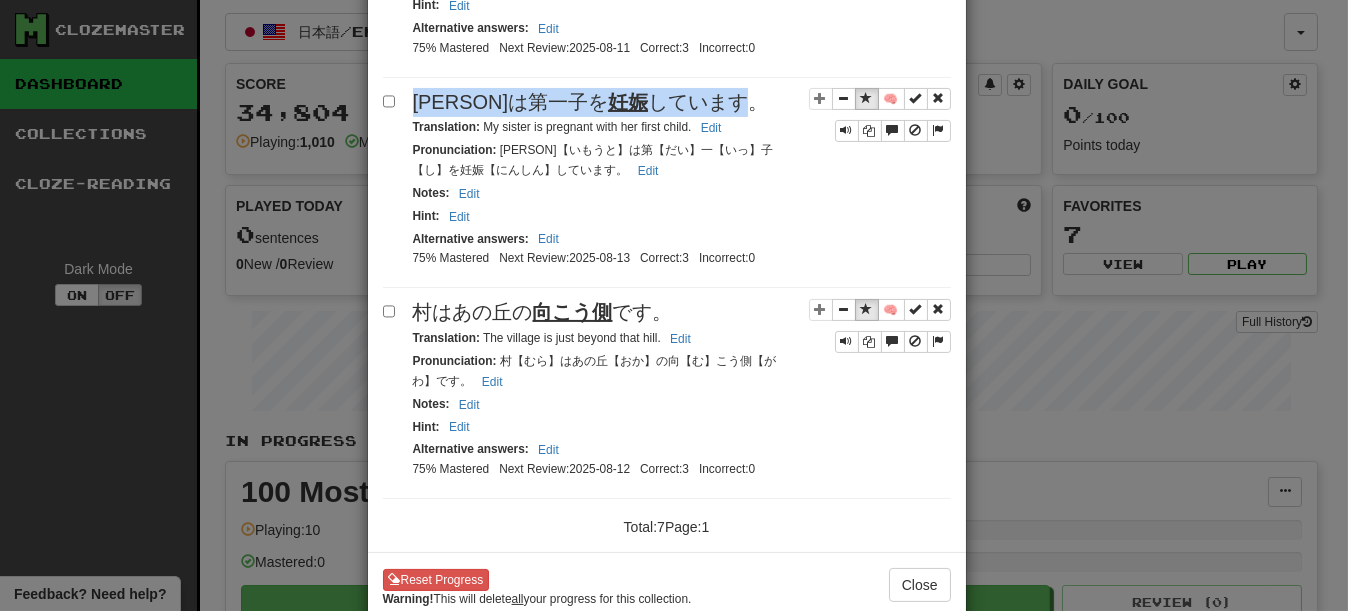 drag, startPoint x: 409, startPoint y: 234, endPoint x: 664, endPoint y: 234, distance: 255 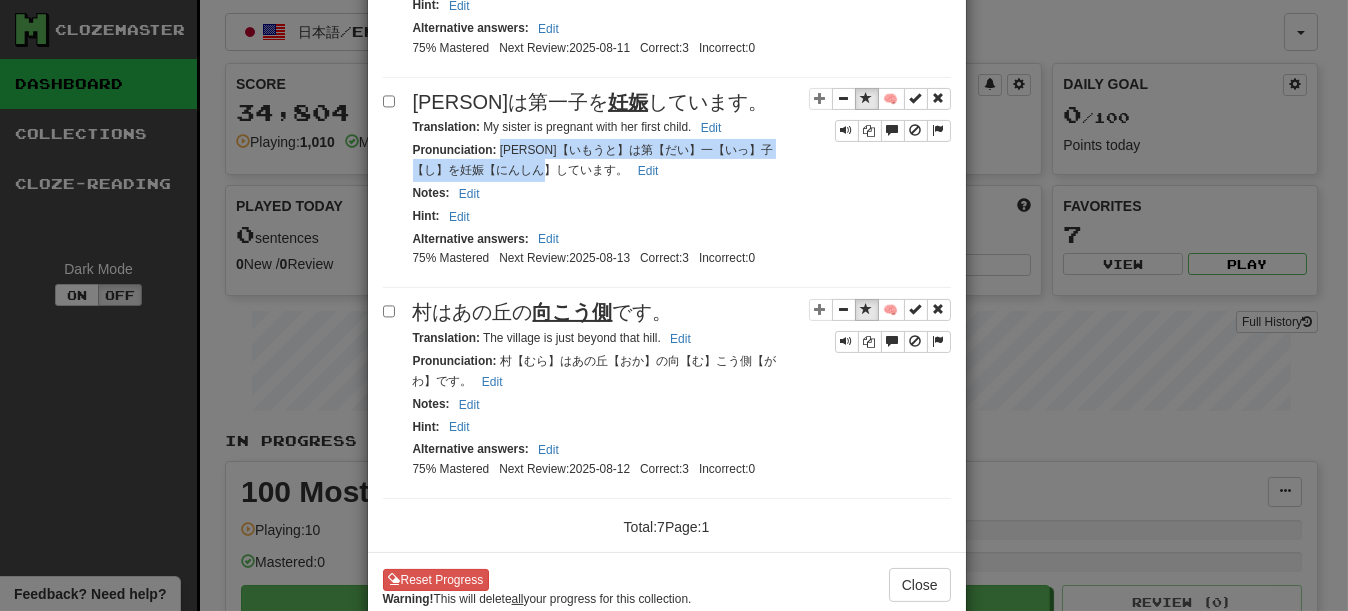 drag, startPoint x: 508, startPoint y: 290, endPoint x: 651, endPoint y: 303, distance: 143.58969 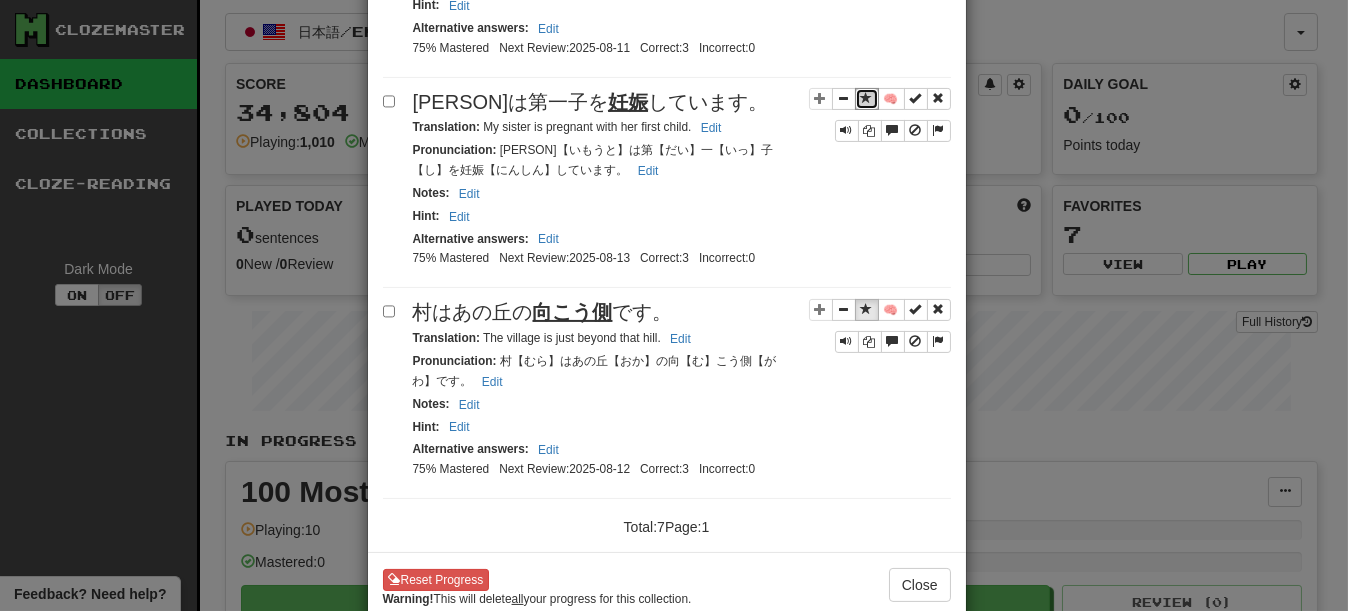 click at bounding box center (867, 98) 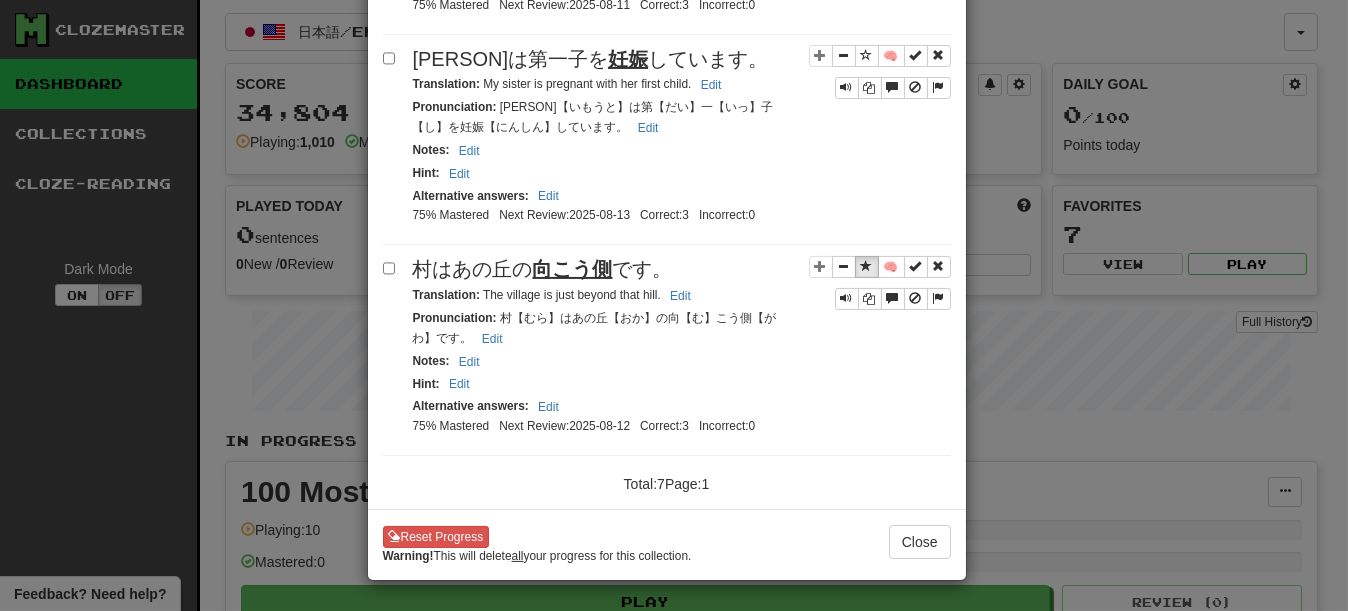 scroll, scrollTop: 1407, scrollLeft: 0, axis: vertical 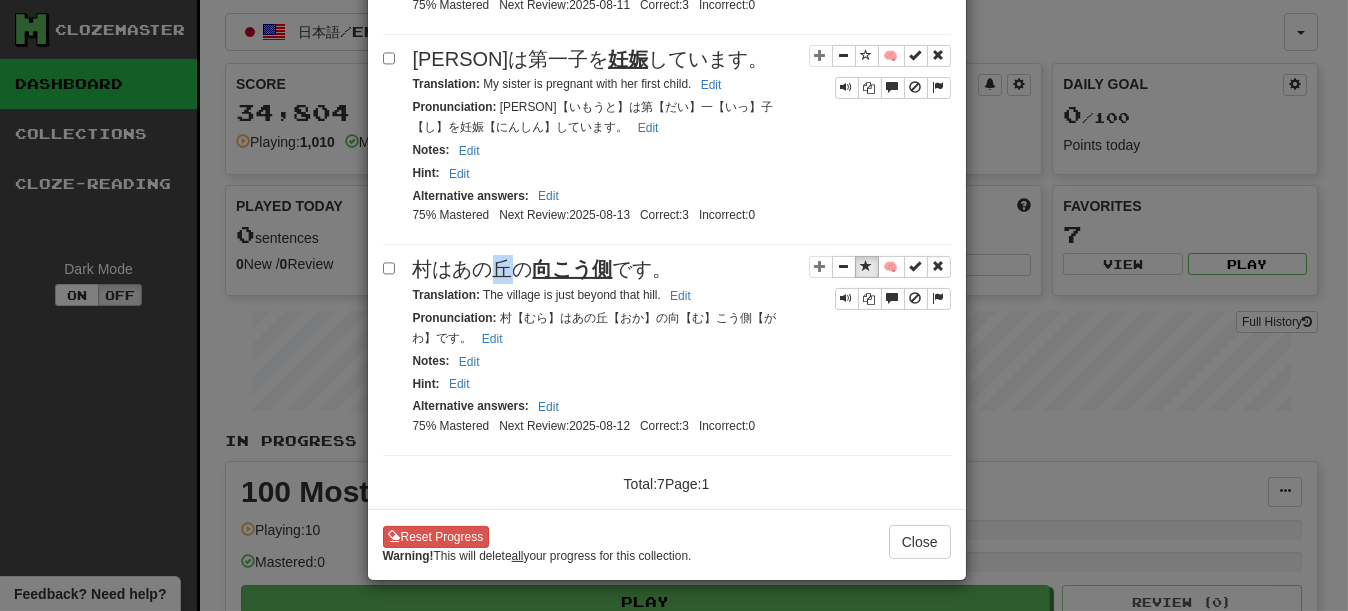 drag, startPoint x: 485, startPoint y: 256, endPoint x: 508, endPoint y: 258, distance: 23.086792 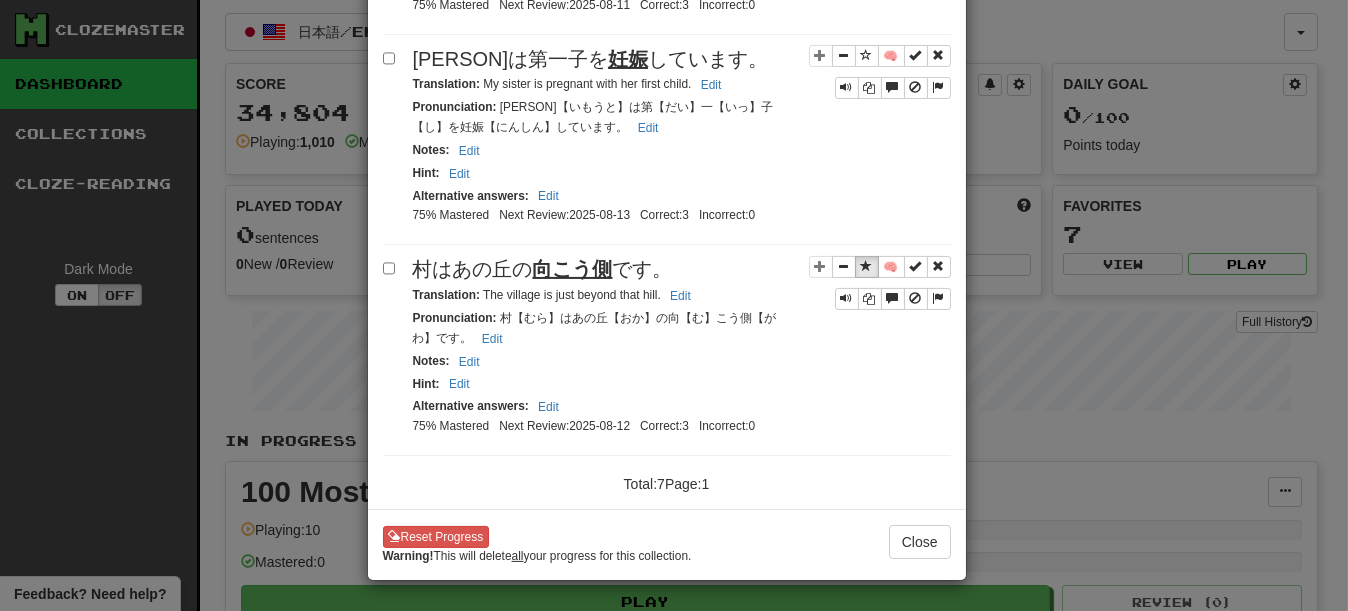 click on "Apply to all selected:  to Reviews  from Reviews  Favorite 🧠 Known  Master  Reset  Ignore 🧠 [PERSON]は 有罪 ですか？ Translation :   Is [PERSON] guilty?   Edit Pronunciation :   [PERSON]は有罪【ゆうざい】ですか？   Edit Notes :     Edit Hint :     Edit Alternative answers :     Edit 75% Mastered Next Review:  2025-08-05 Correct:  3 Incorrect:  0 🧠 [PERSON] は満杯です。 Translation :   The bottle is full.   Edit Pronunciation :   [PERSON]は満杯【まんぱい】です。   Edit Notes :     Edit Hint :     Edit Alternative answers :     Edit 75% Mastered Next Review:  2025-08-06 Correct:  3 Incorrect:  0 🧠 [PERSON]は 天使 などではない。 Translation :   [PERSON] is no angel.   Edit Pronunciation :   [PERSON]は天使【てんし】などではない。   :" at bounding box center [667, -240] 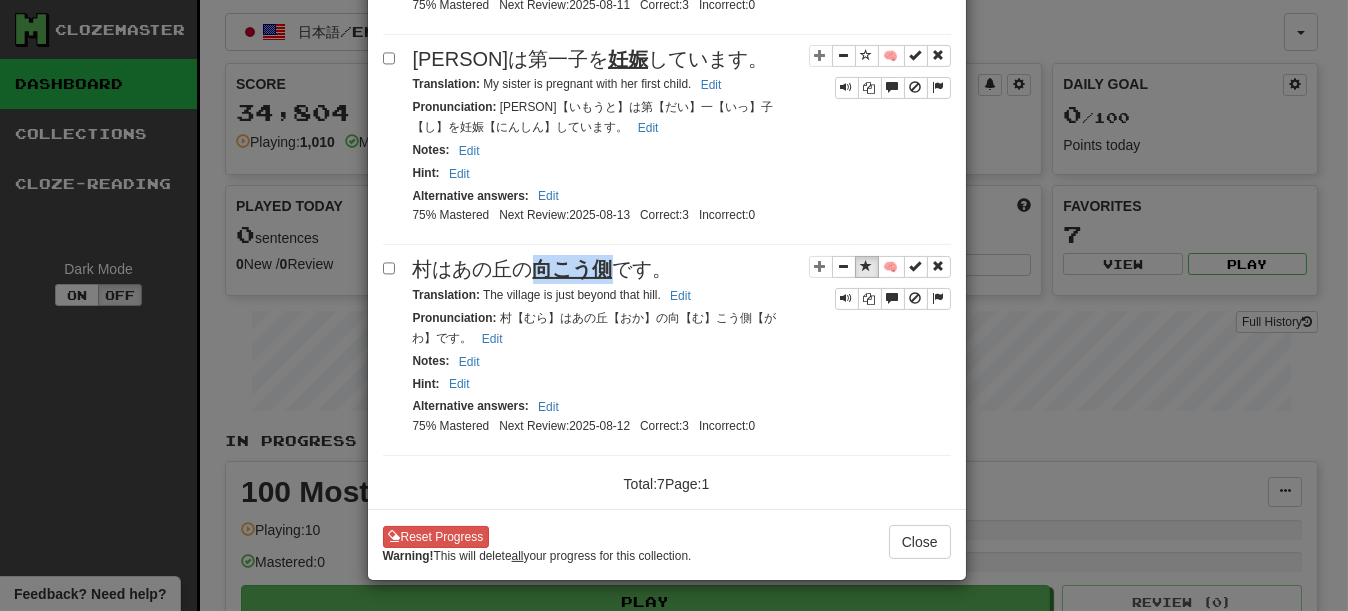 drag, startPoint x: 524, startPoint y: 252, endPoint x: 600, endPoint y: 251, distance: 76.00658 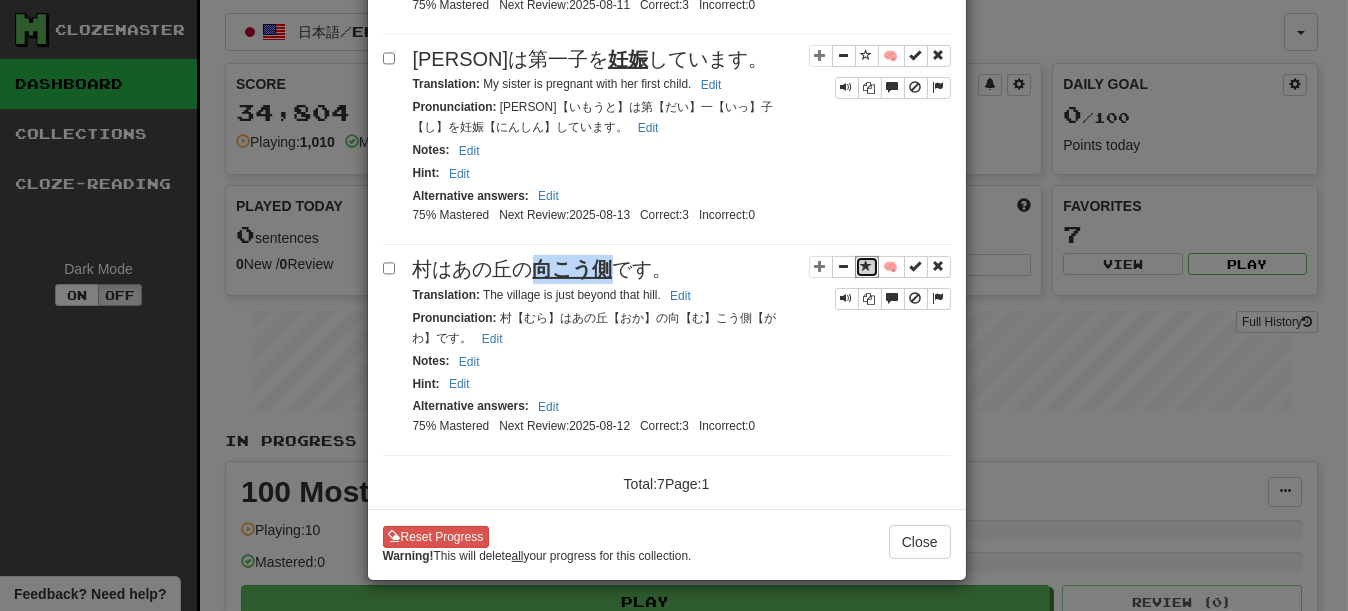 click at bounding box center (867, 267) 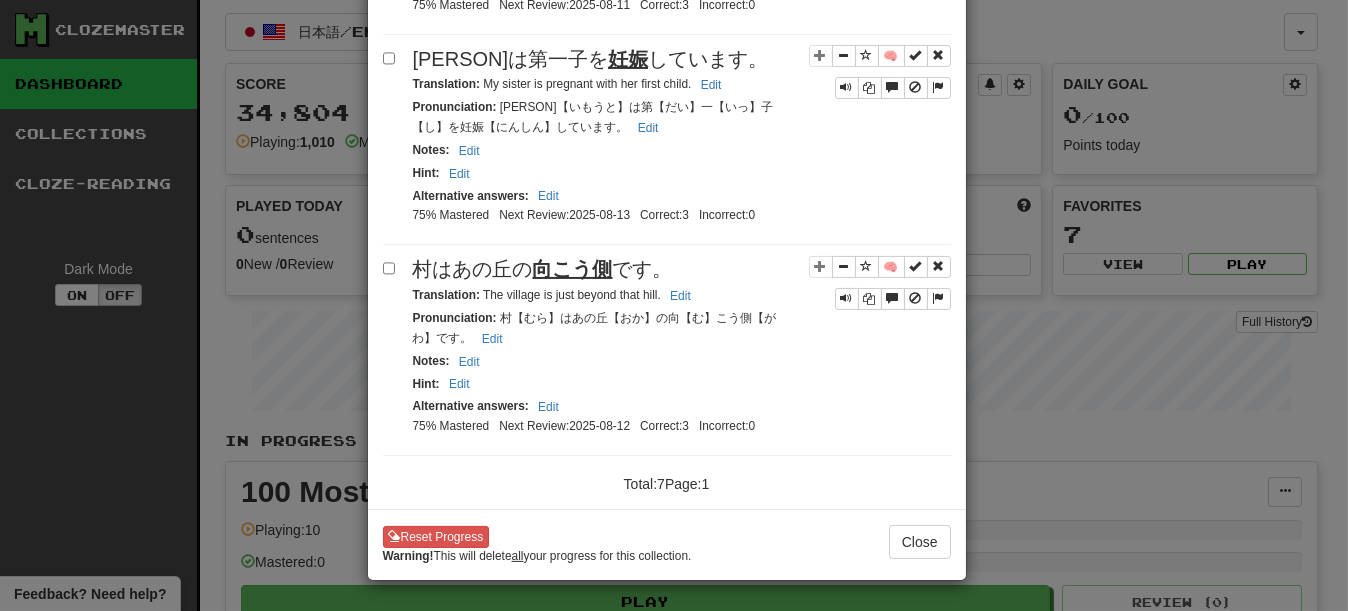 click on "Notes :     Edit" at bounding box center [682, 361] 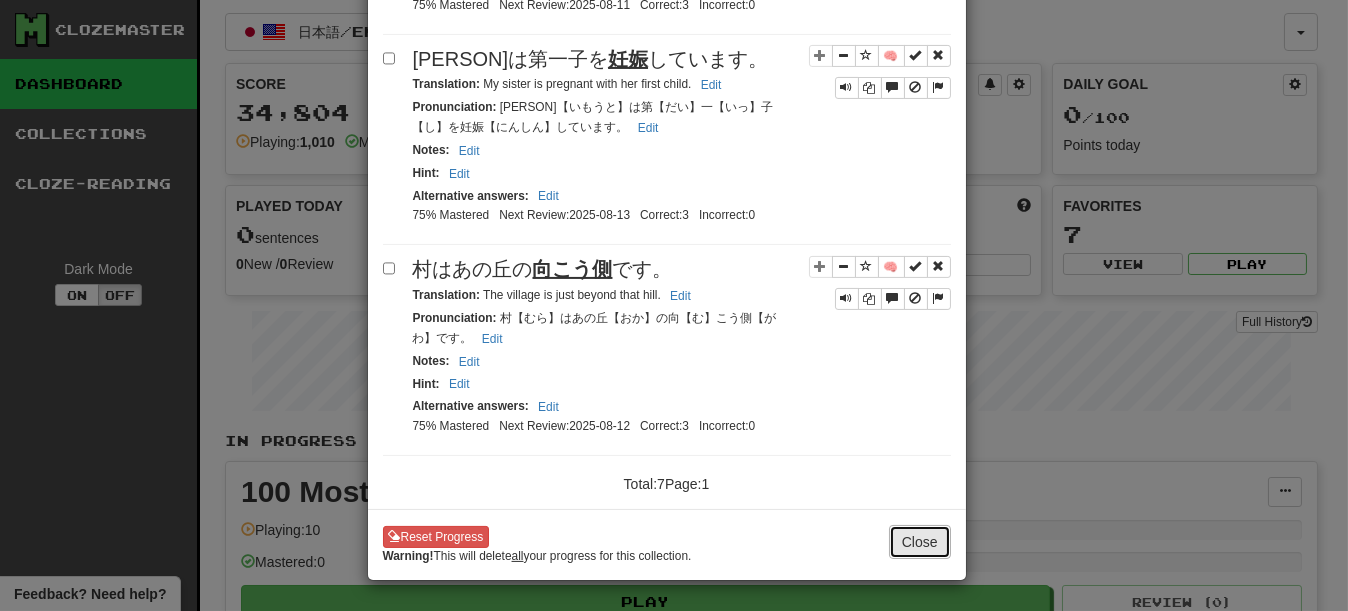 click on "Close" at bounding box center (920, 542) 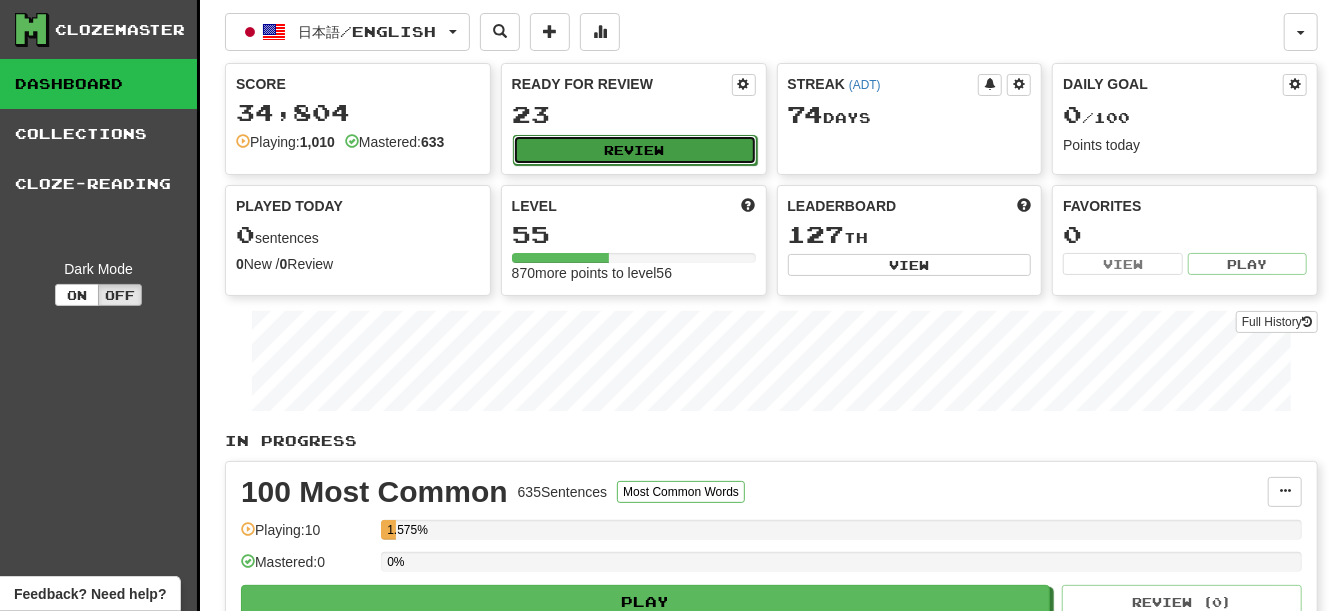 click on "Review" at bounding box center [635, 150] 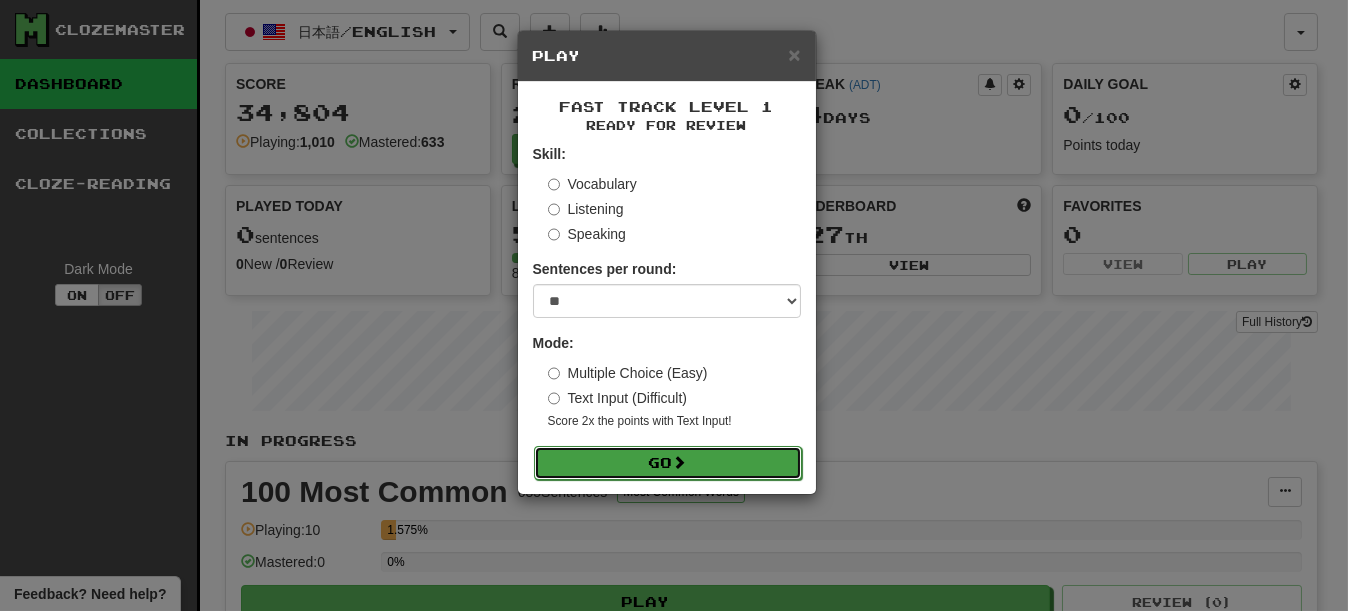 click on "Go" at bounding box center [668, 463] 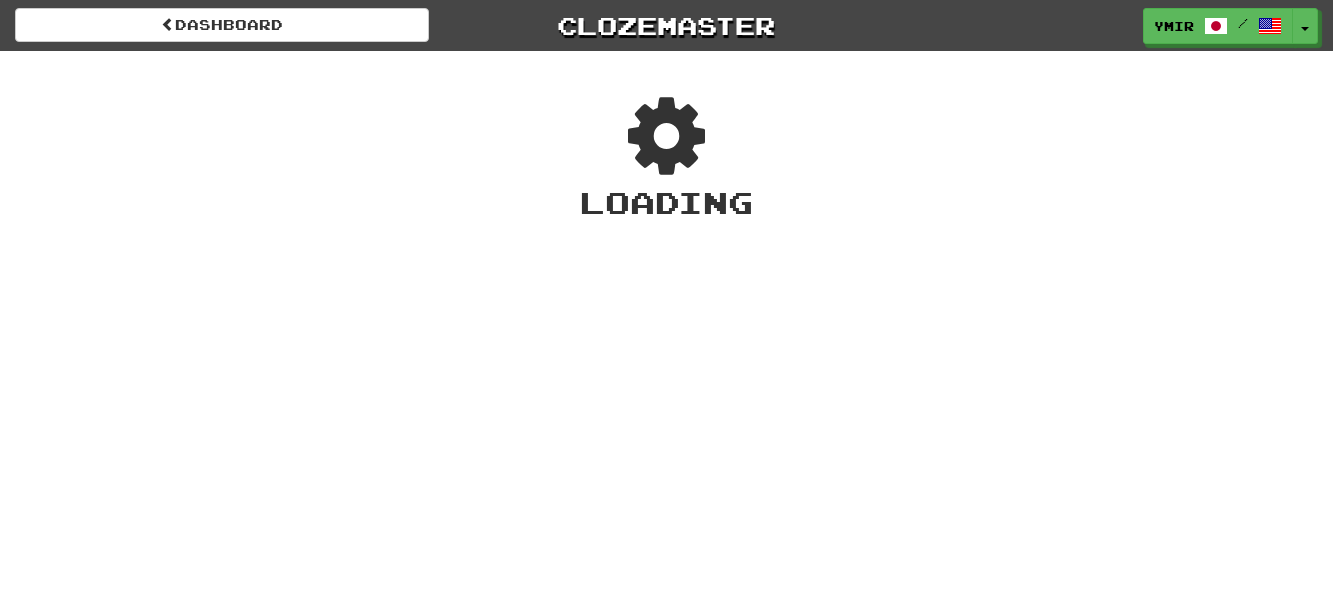 scroll, scrollTop: 0, scrollLeft: 0, axis: both 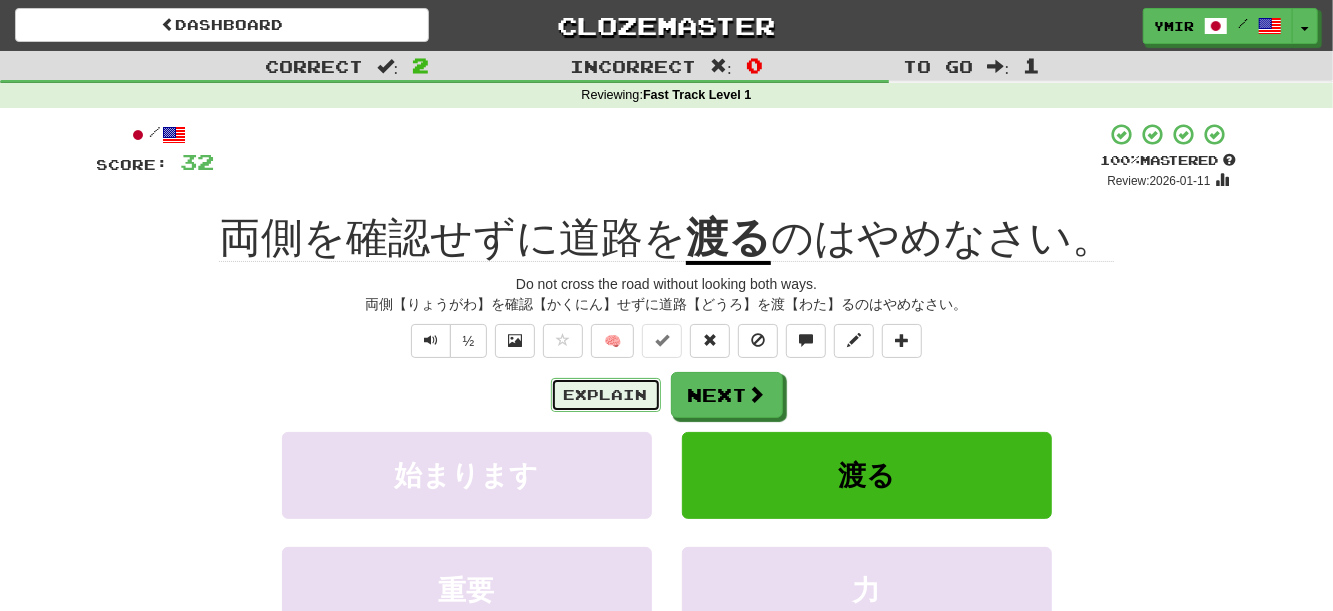 click on "Explain" at bounding box center [606, 395] 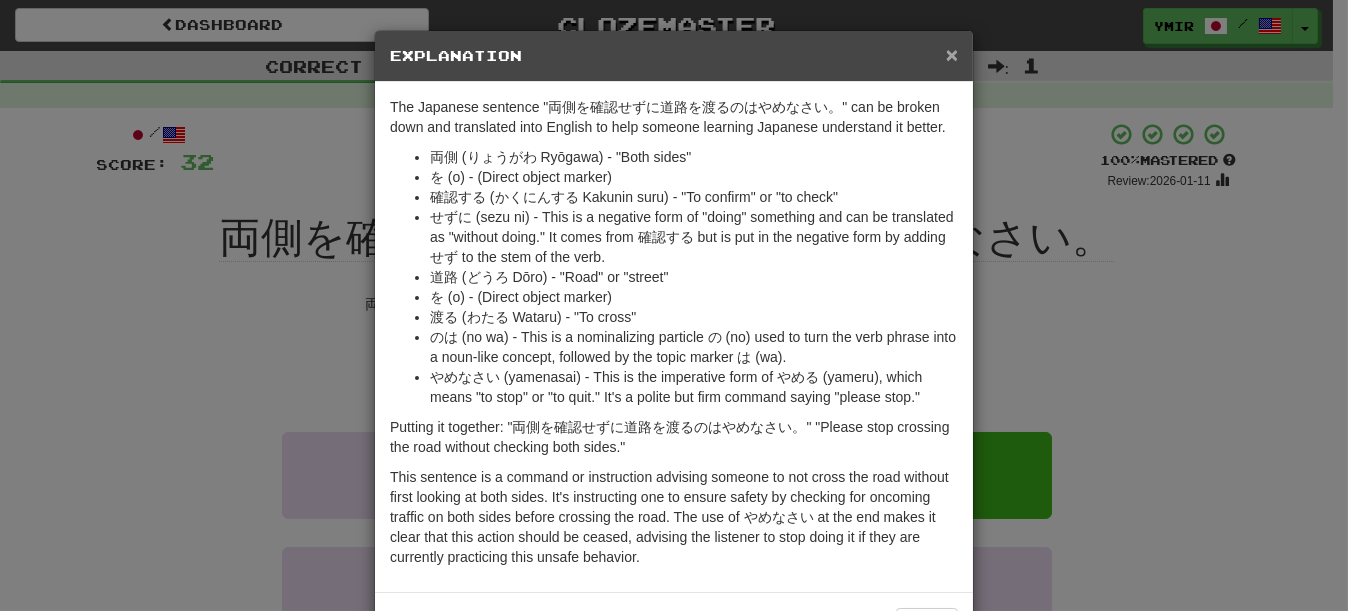 click on "×" at bounding box center (952, 54) 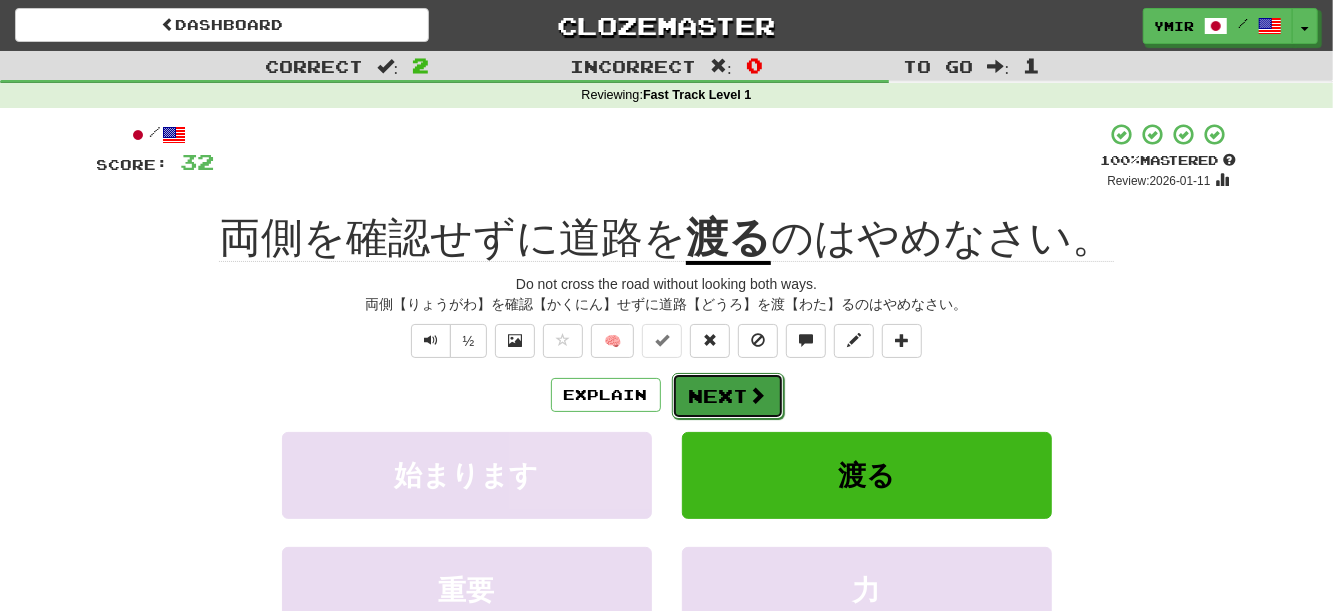 click on "Next" at bounding box center (728, 396) 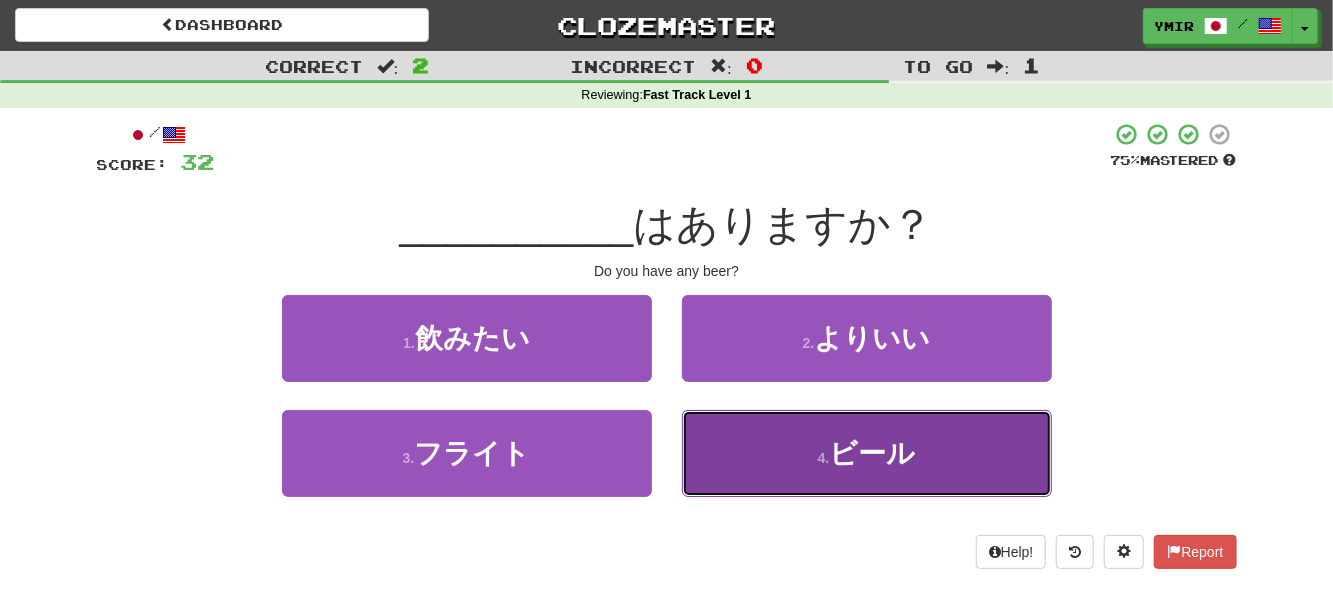 click on "4 .  ビール" at bounding box center [867, 453] 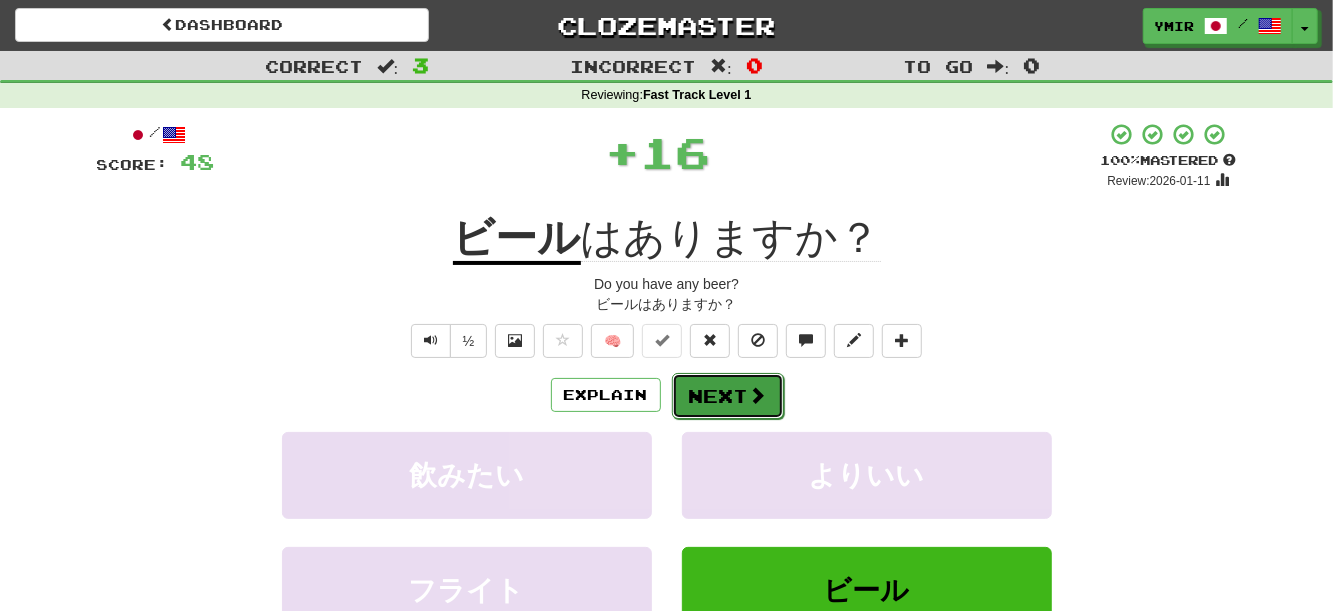 click on "Next" at bounding box center [728, 396] 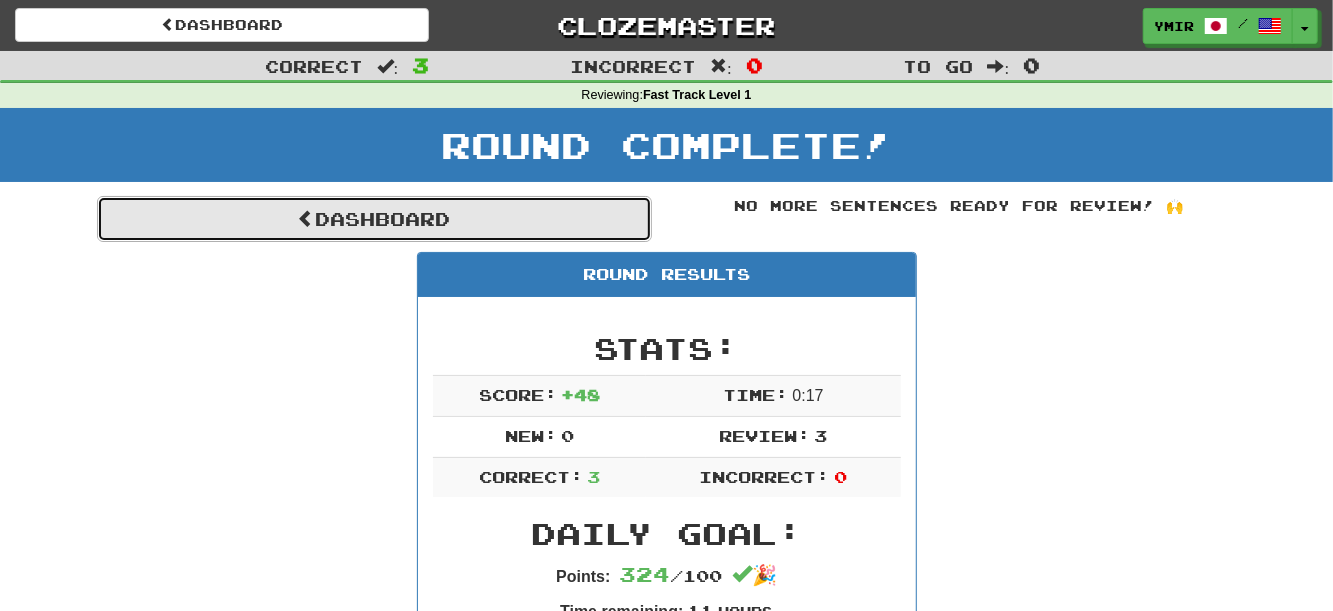 click on "Dashboard" at bounding box center [374, 219] 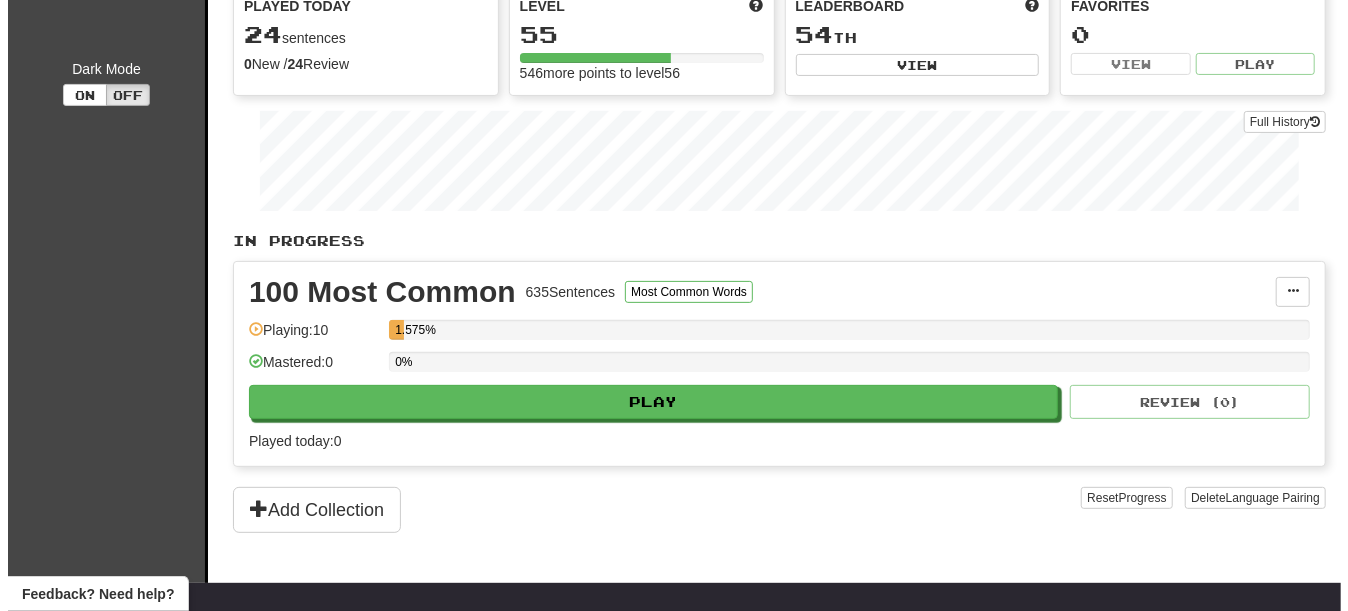 scroll, scrollTop: 300, scrollLeft: 0, axis: vertical 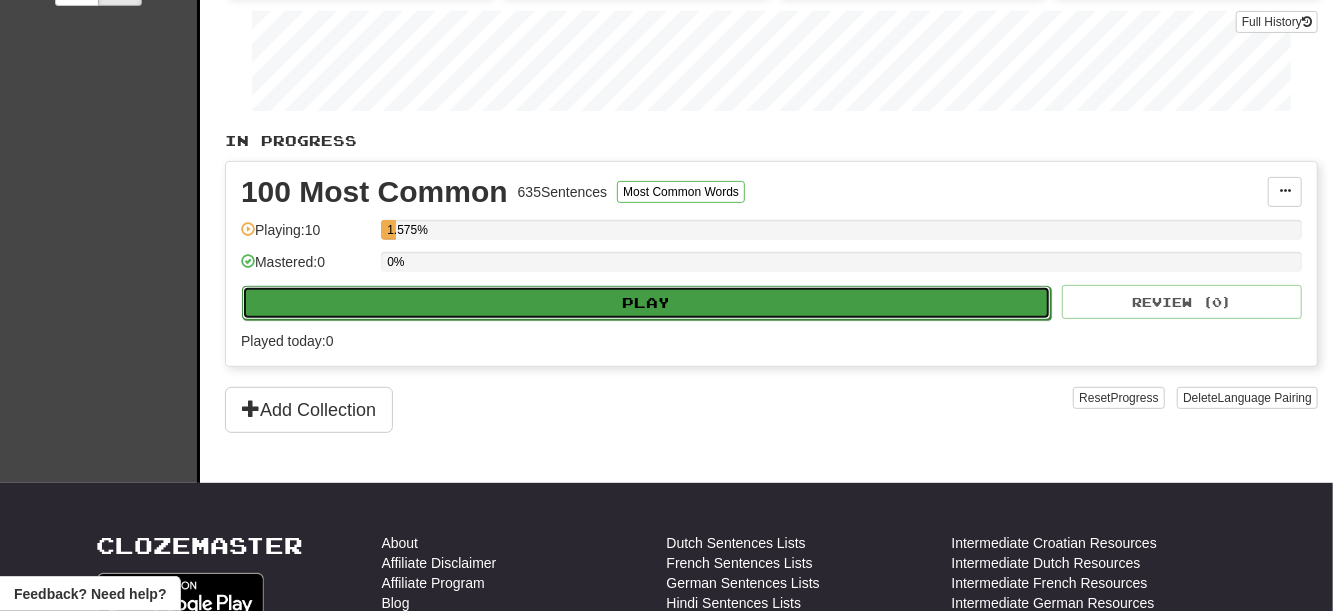 click on "Play" at bounding box center (646, 303) 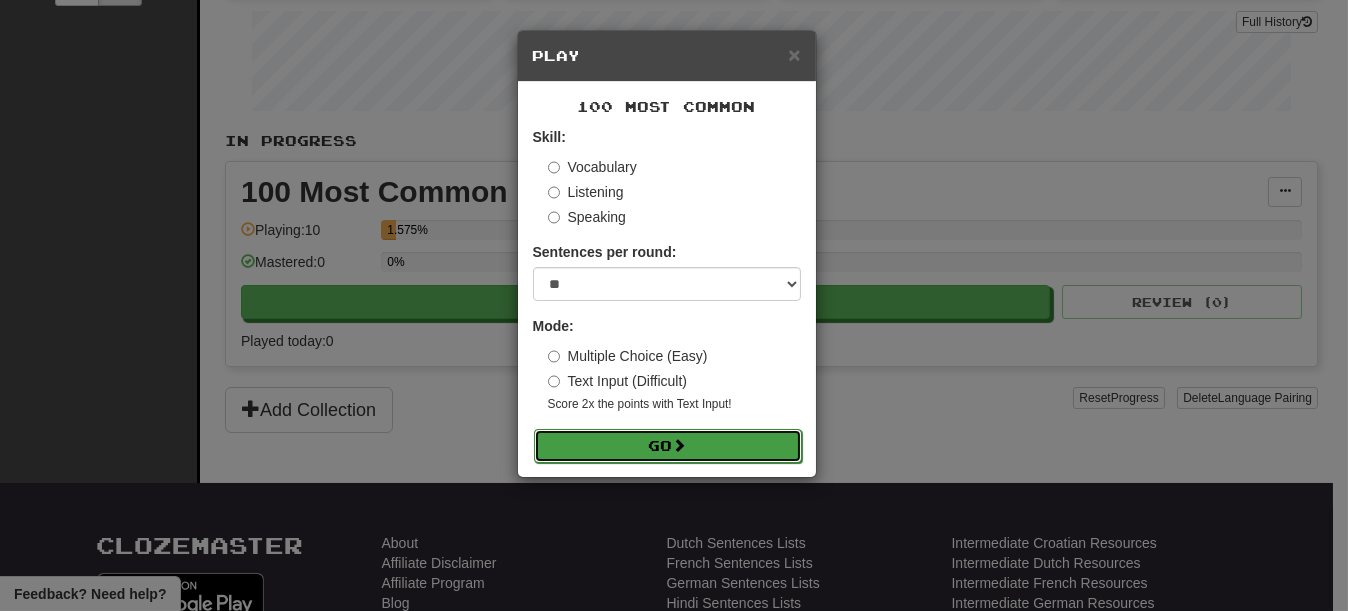 click on "Go" at bounding box center [668, 446] 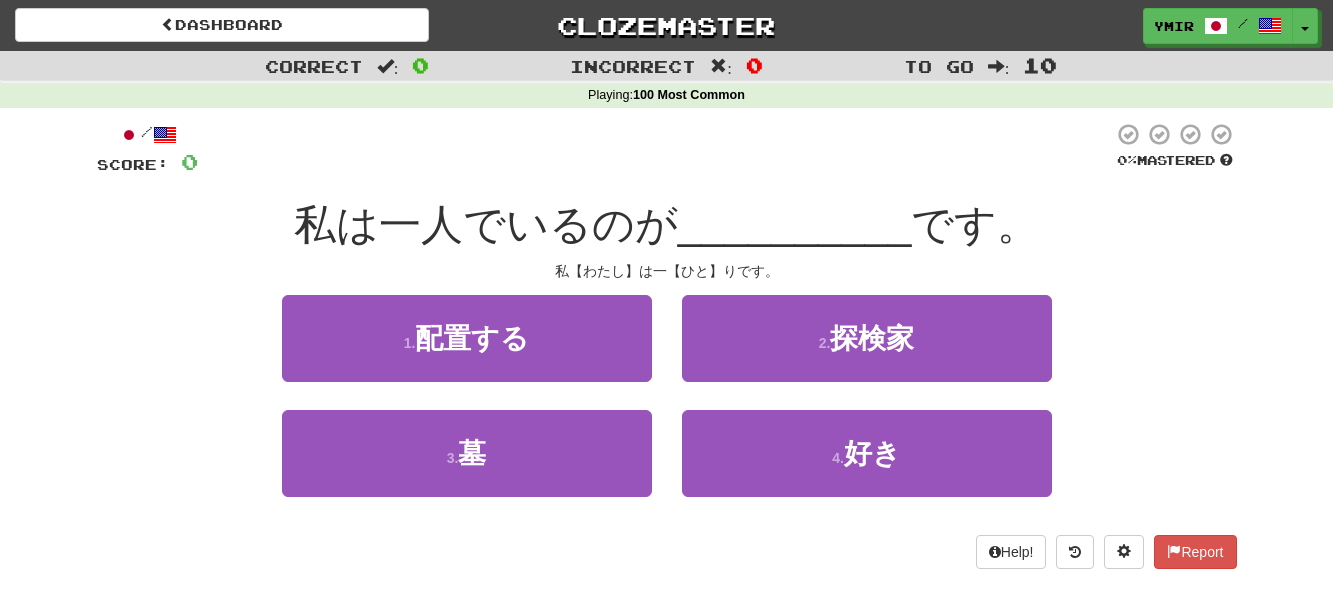 scroll, scrollTop: 0, scrollLeft: 0, axis: both 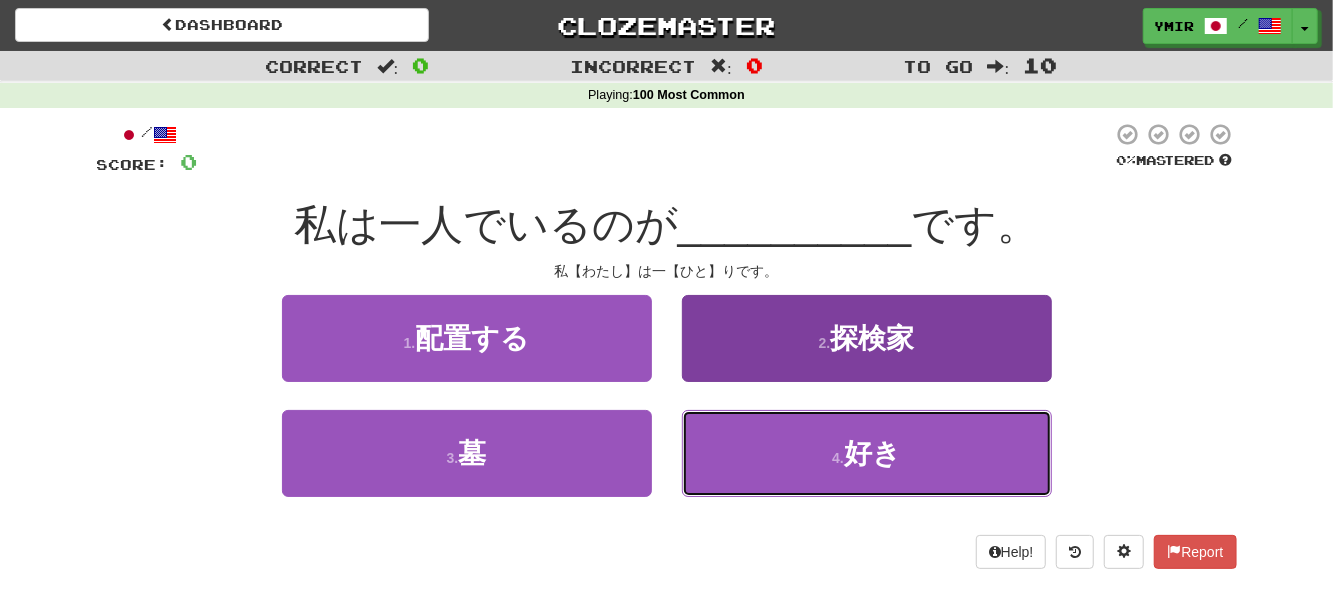 click on "4 .  好き" at bounding box center [867, 453] 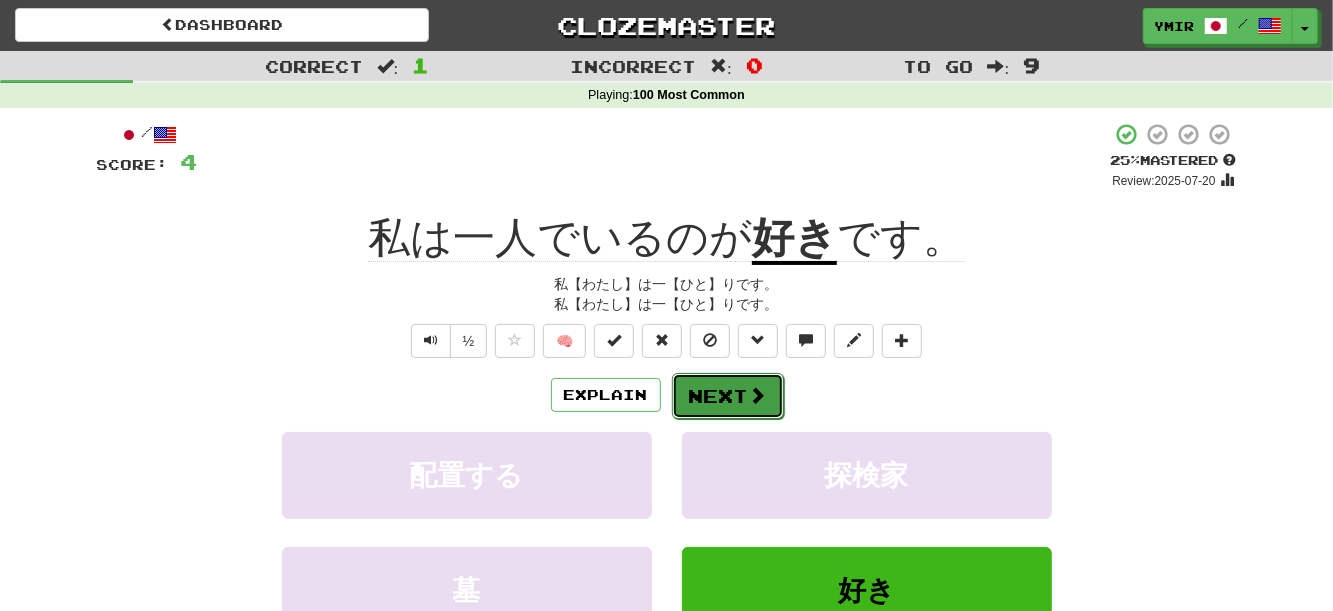 click on "Next" at bounding box center (728, 396) 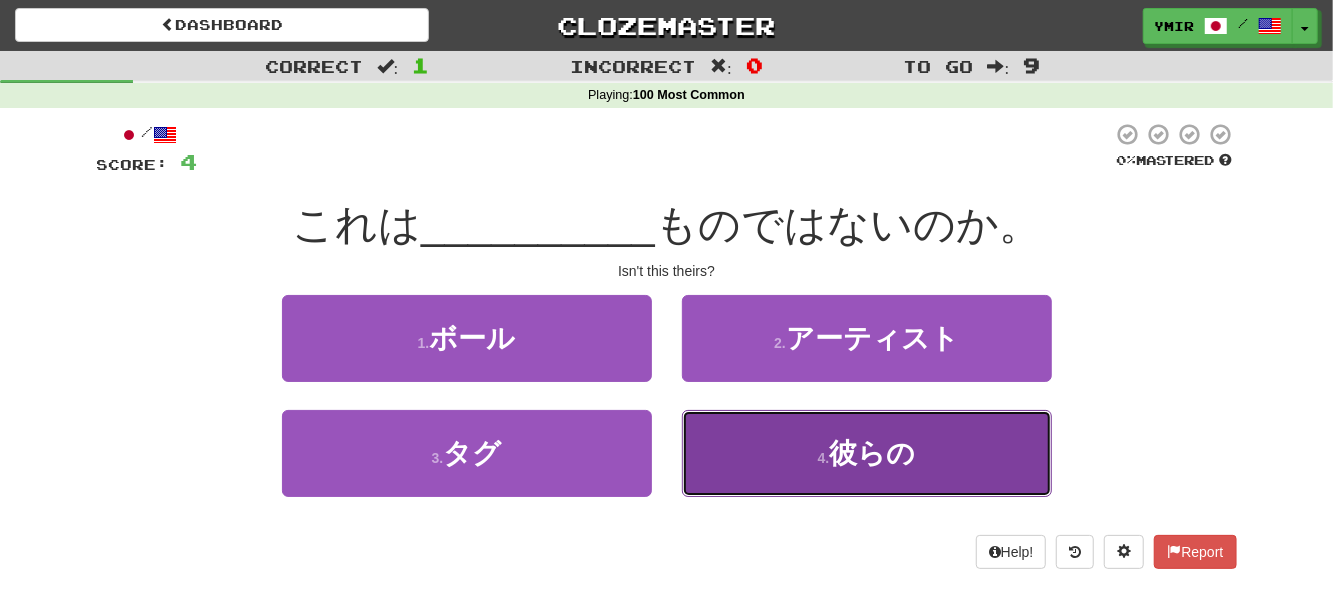 click on "4 .  彼らの" at bounding box center (867, 453) 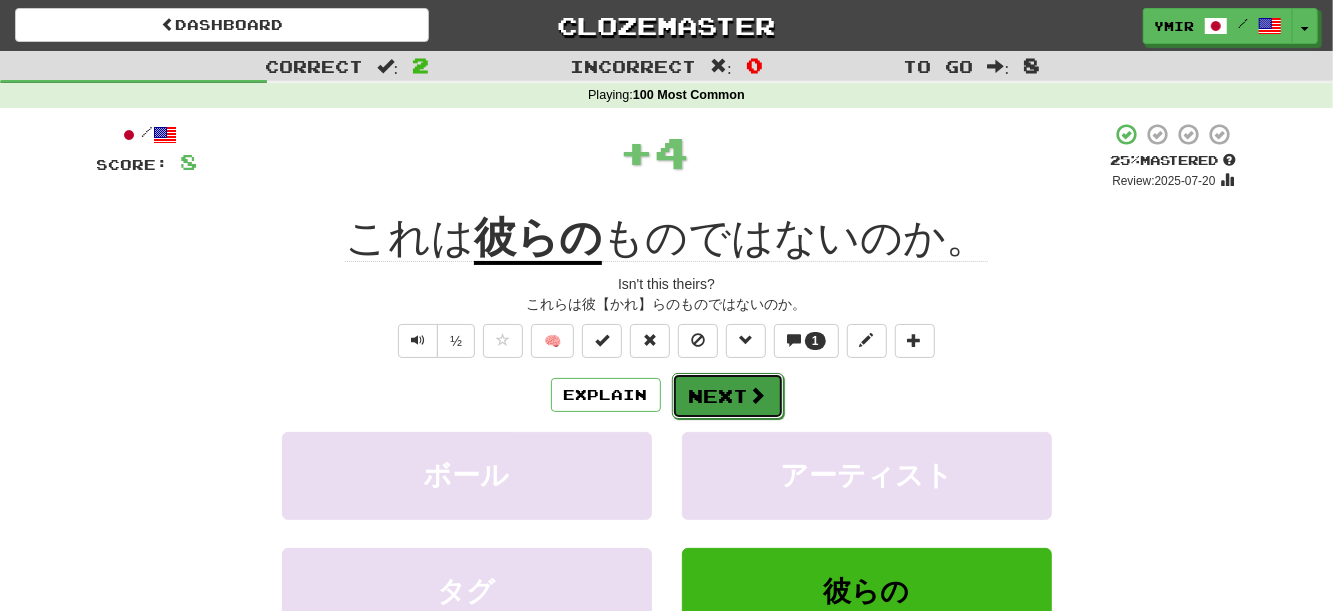 click on "Next" at bounding box center [728, 396] 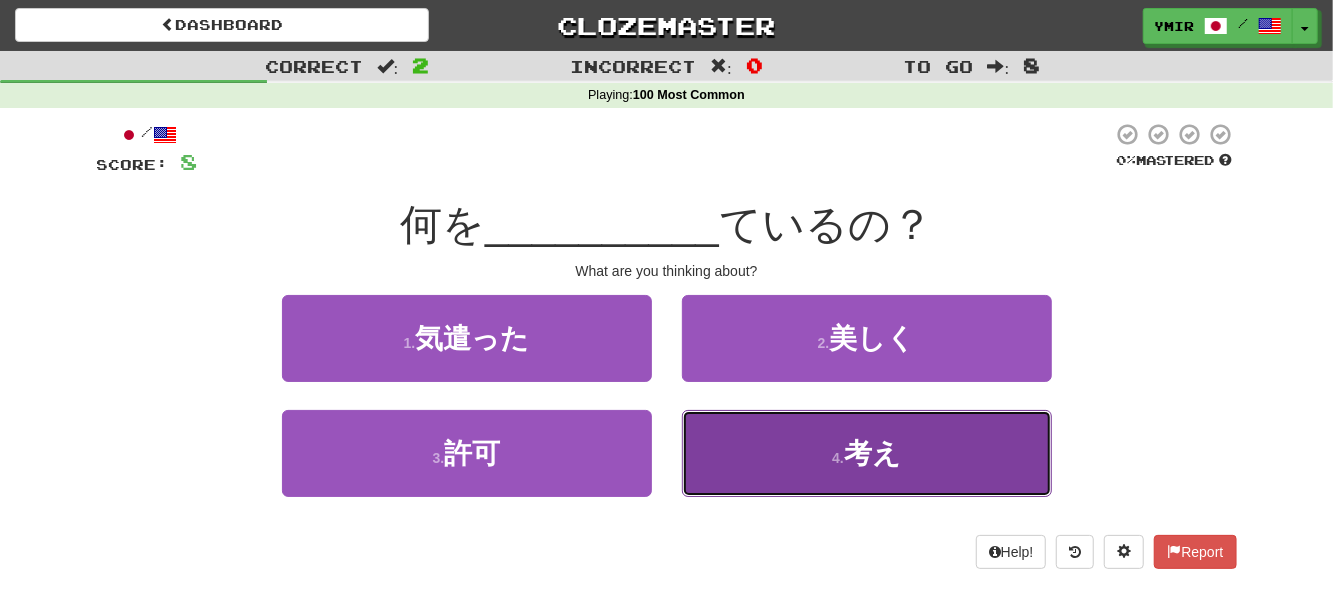 click on "4 .  考え" at bounding box center (867, 453) 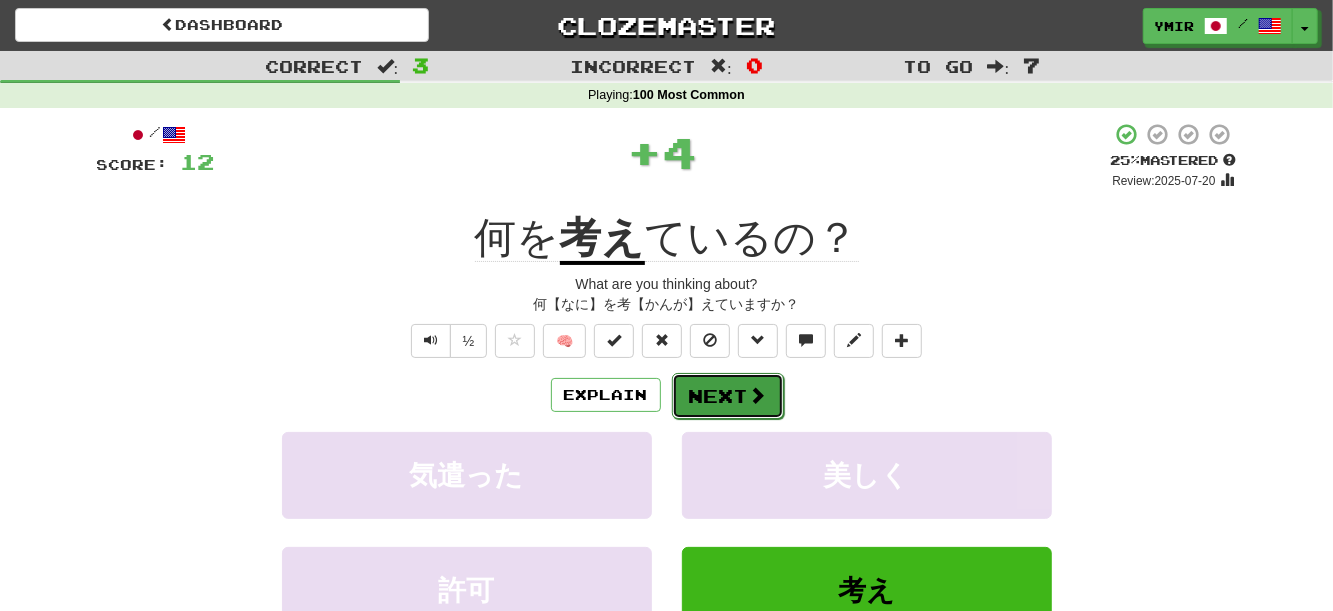 click on "Next" at bounding box center (728, 396) 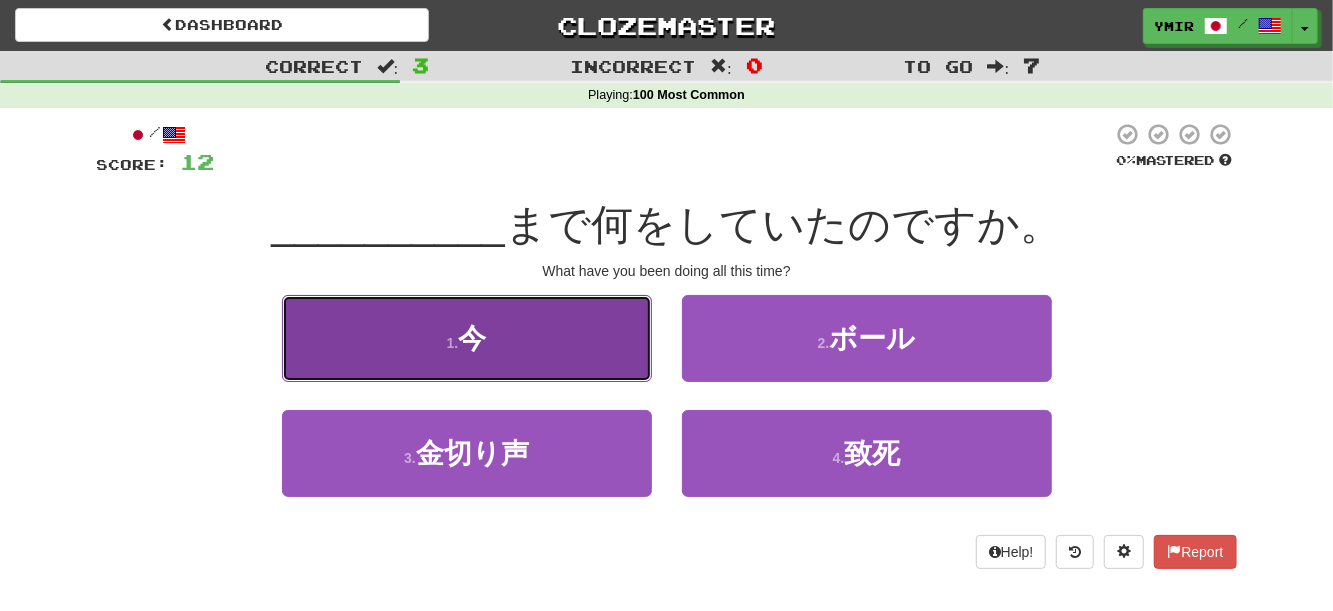 click on "1 .  今" at bounding box center [467, 338] 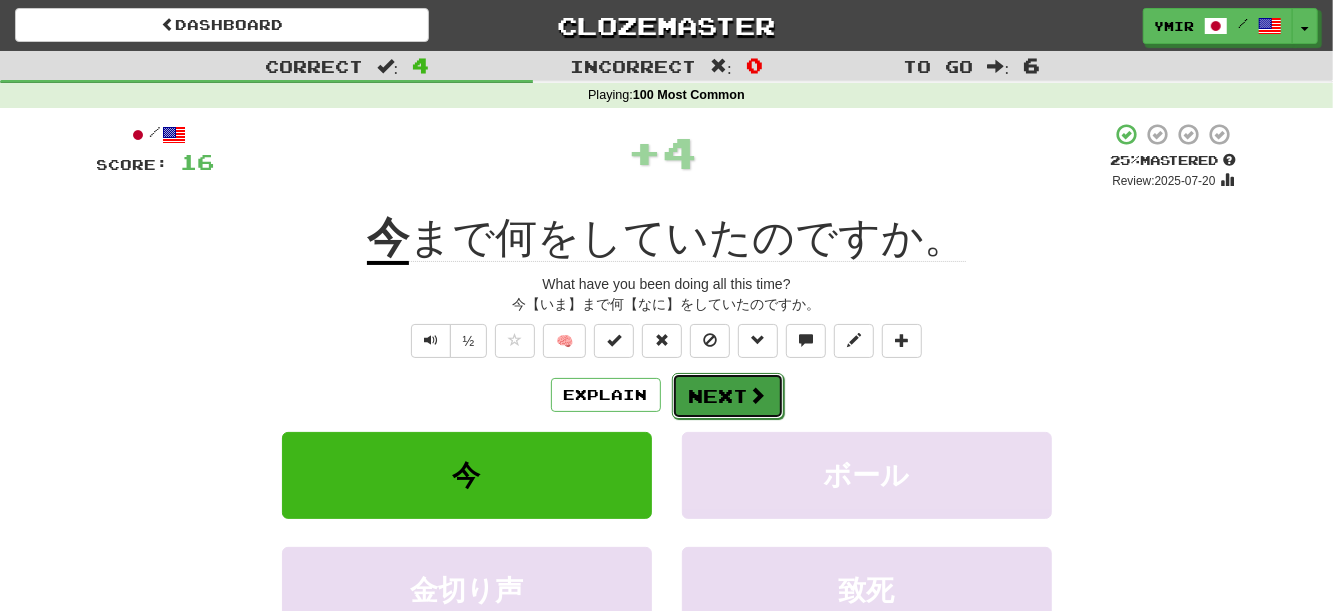 click on "Next" at bounding box center [728, 396] 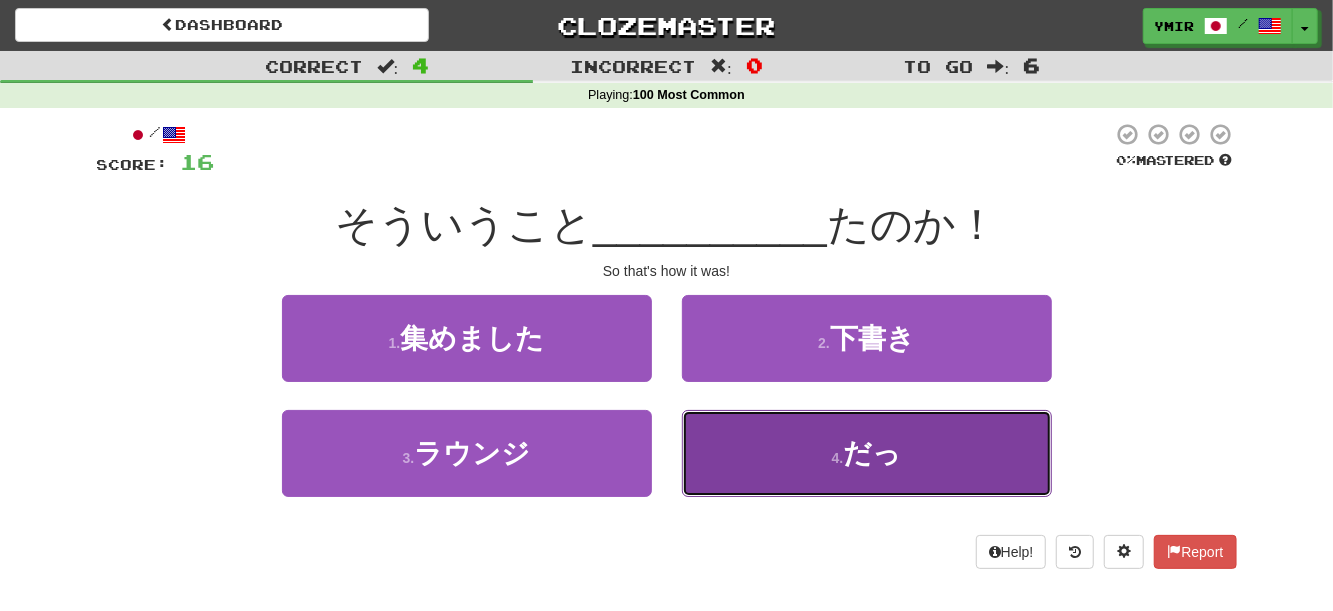click on "4 .  だっ" at bounding box center (867, 453) 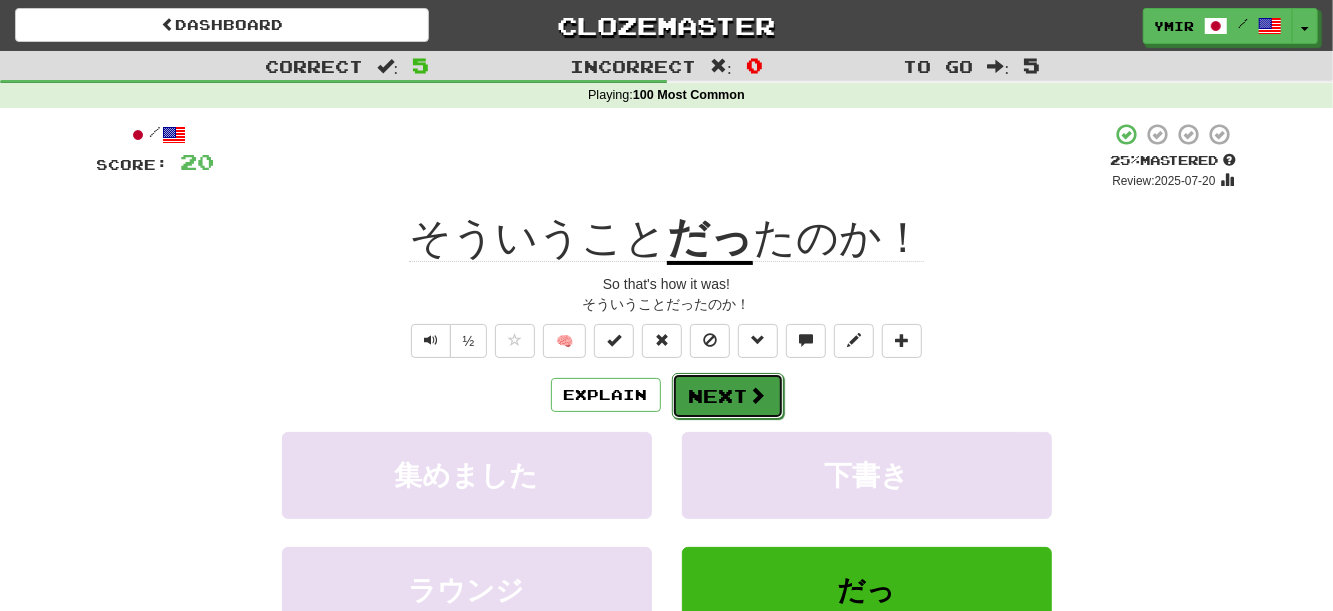 click on "Next" at bounding box center (728, 396) 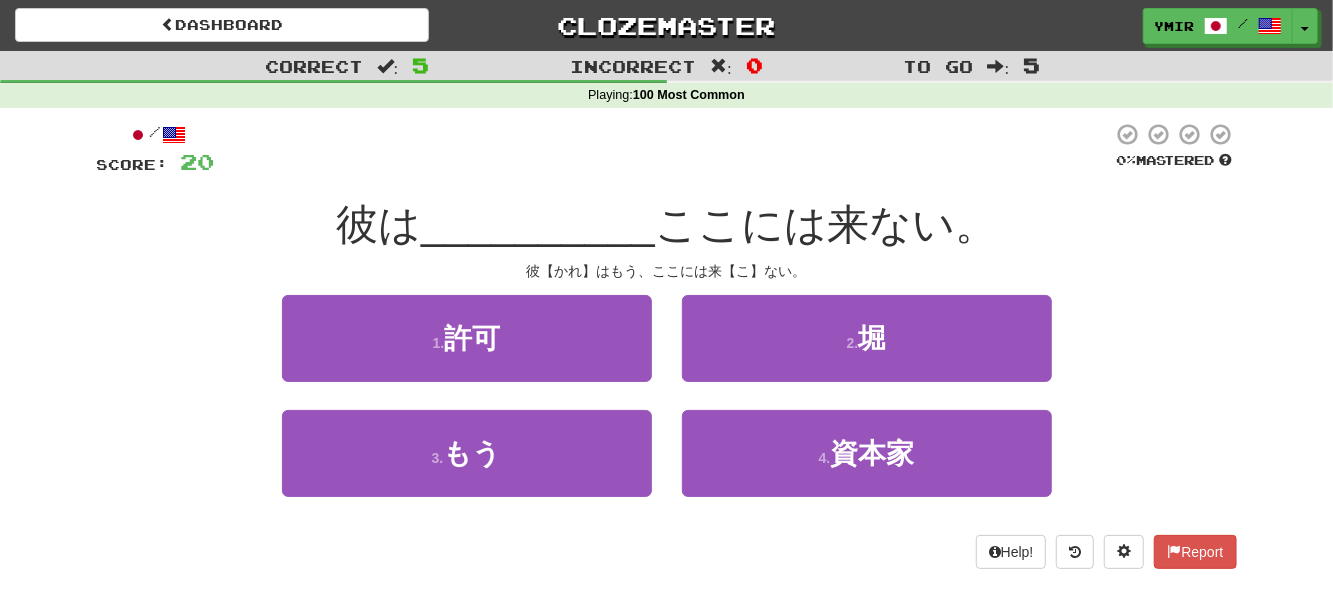 click on "3 .  もう" at bounding box center [467, 467] 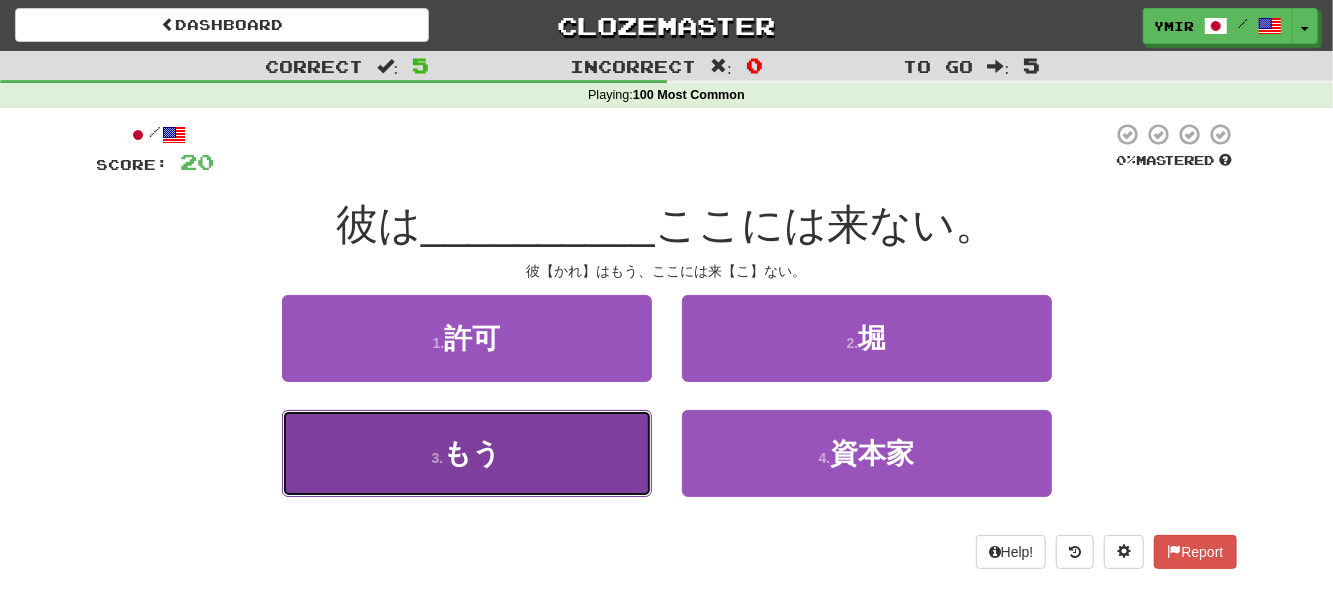 click on "3 .  もう" at bounding box center [467, 453] 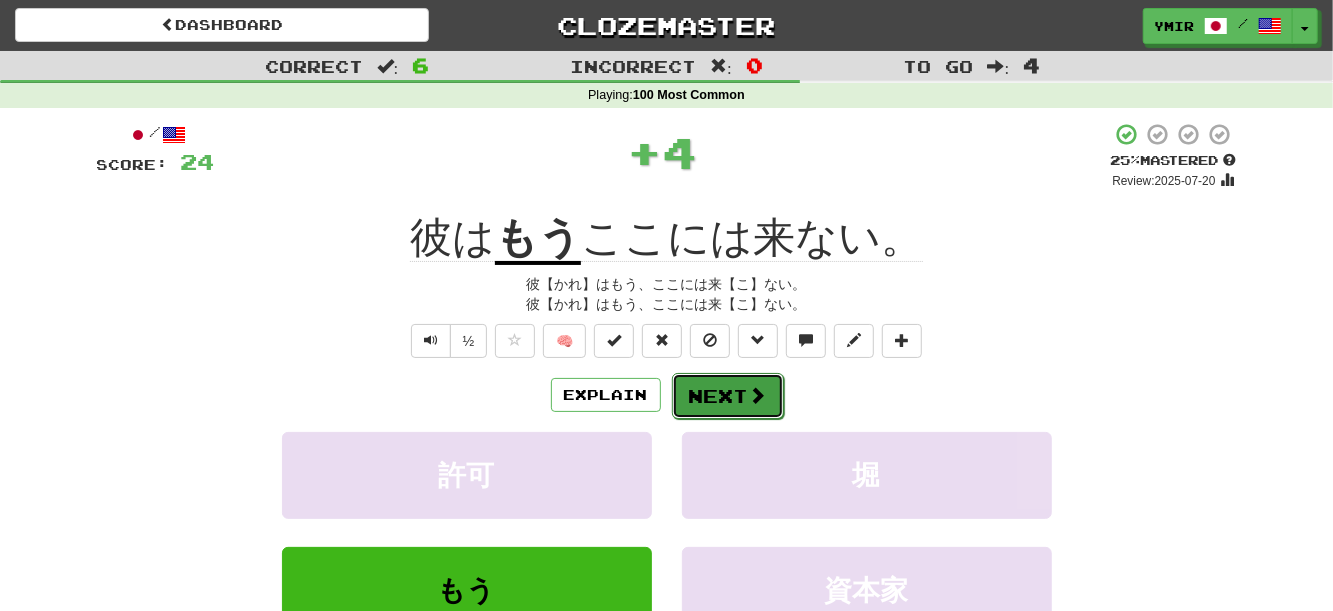 click on "Next" at bounding box center [728, 396] 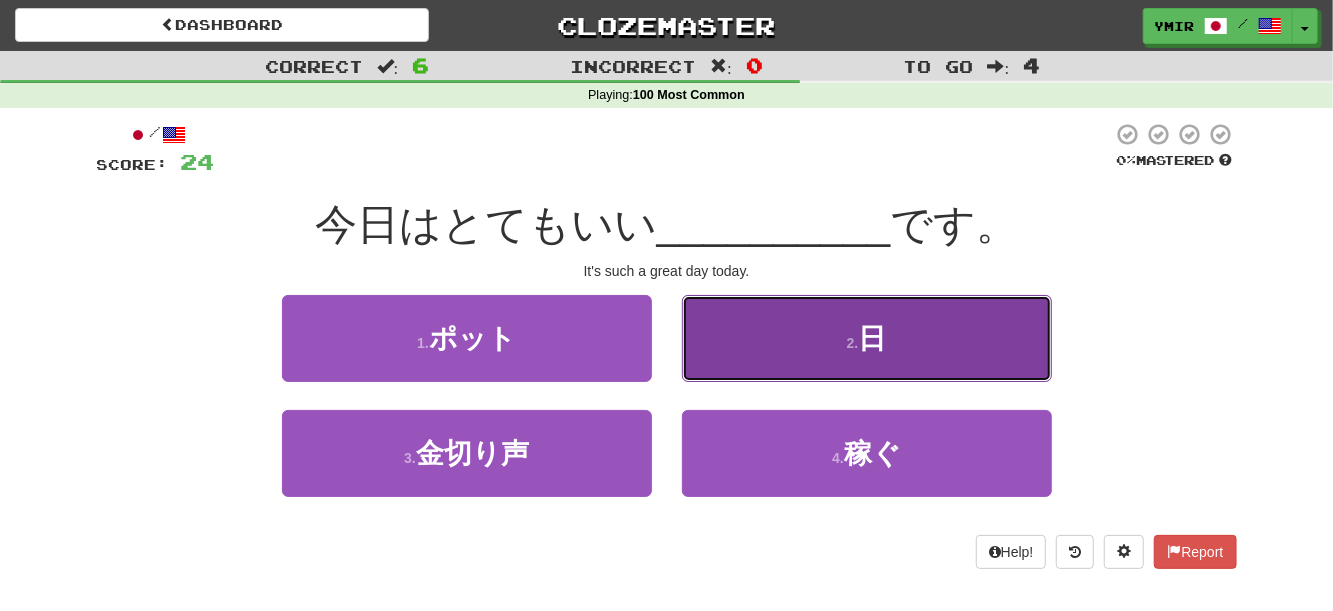 click on "2 .  日" at bounding box center (867, 338) 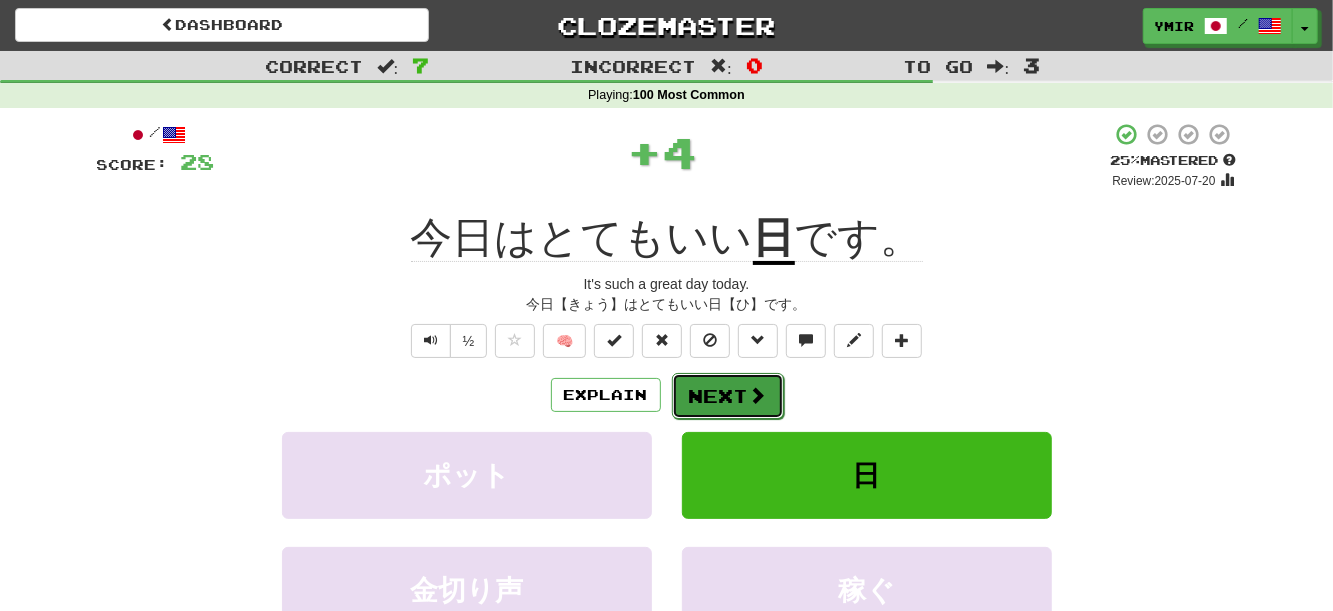 click on "Next" at bounding box center (728, 396) 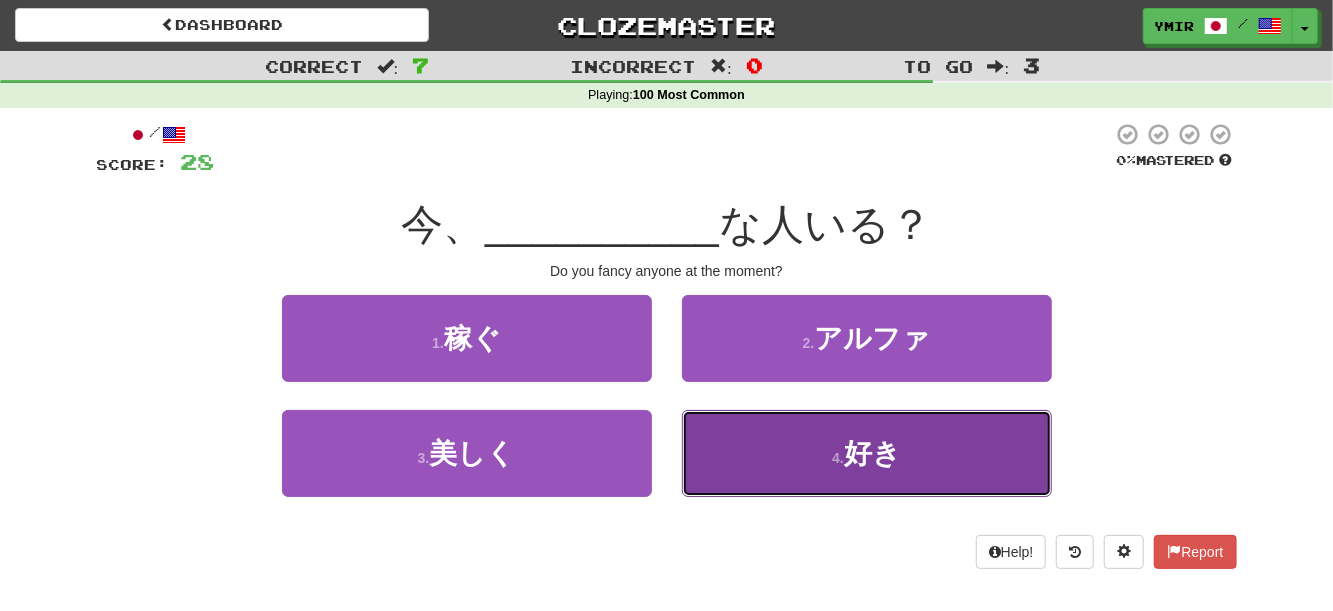 click on "4 .  好き" at bounding box center (867, 453) 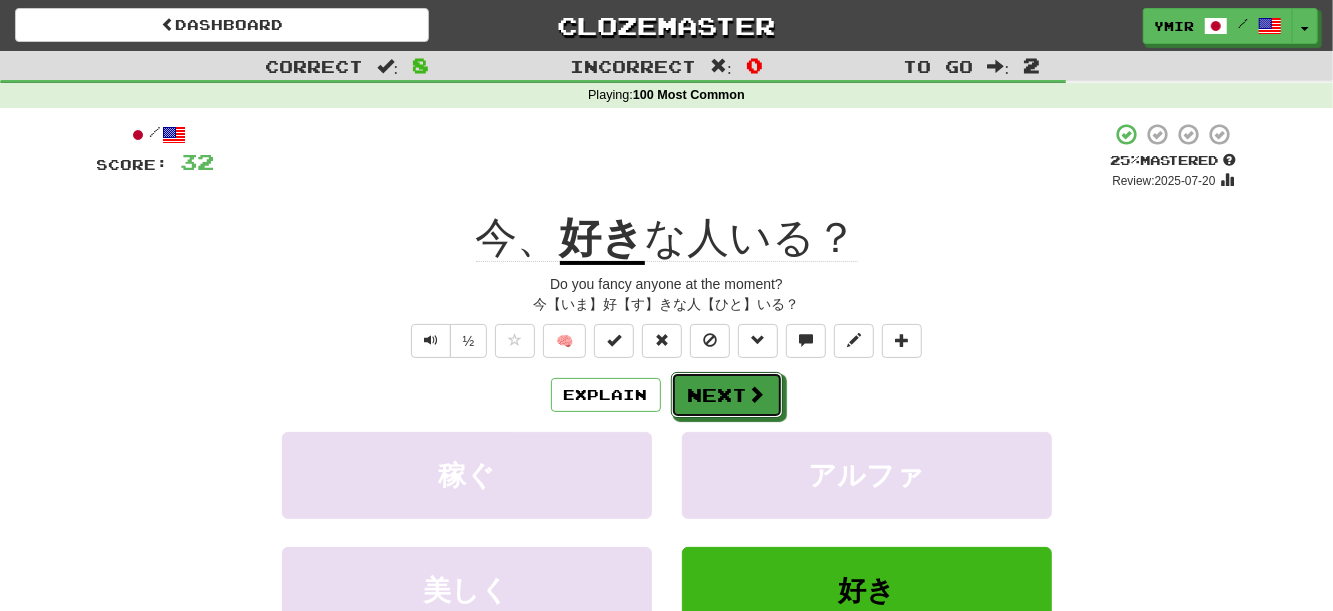 click on "Explain Next 稼ぐ アルファ 美しく 好き Learn more: 稼ぐ アルファ 美しく 好き" at bounding box center (667, 532) 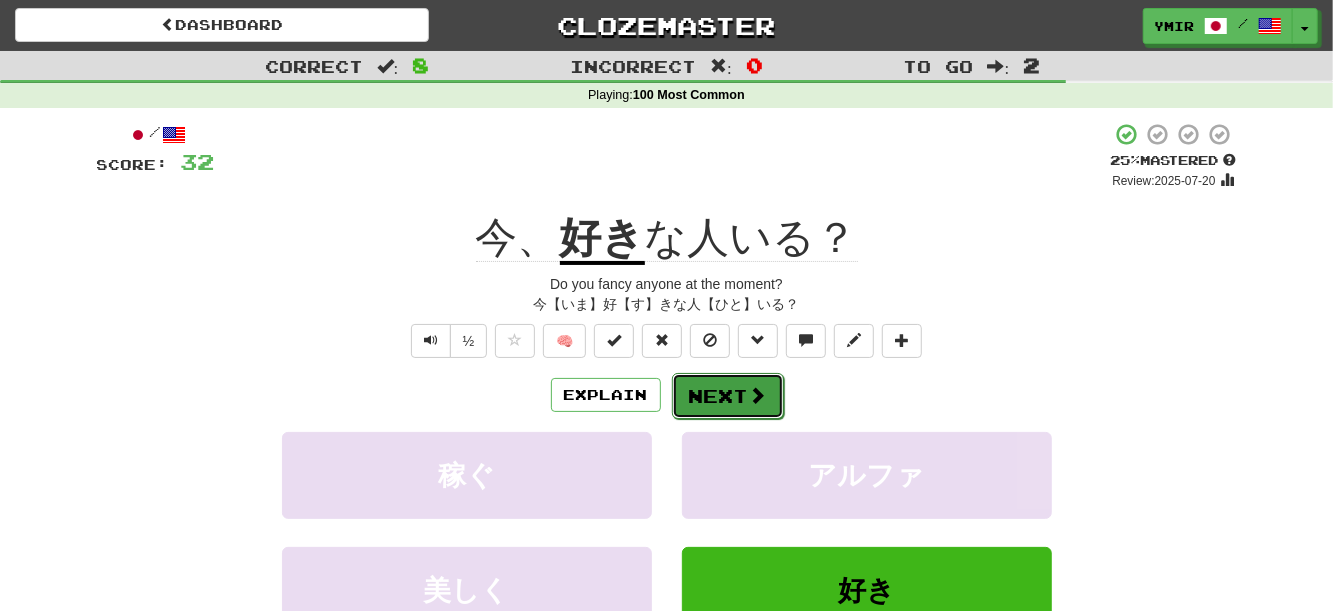 click on "Next" at bounding box center [728, 396] 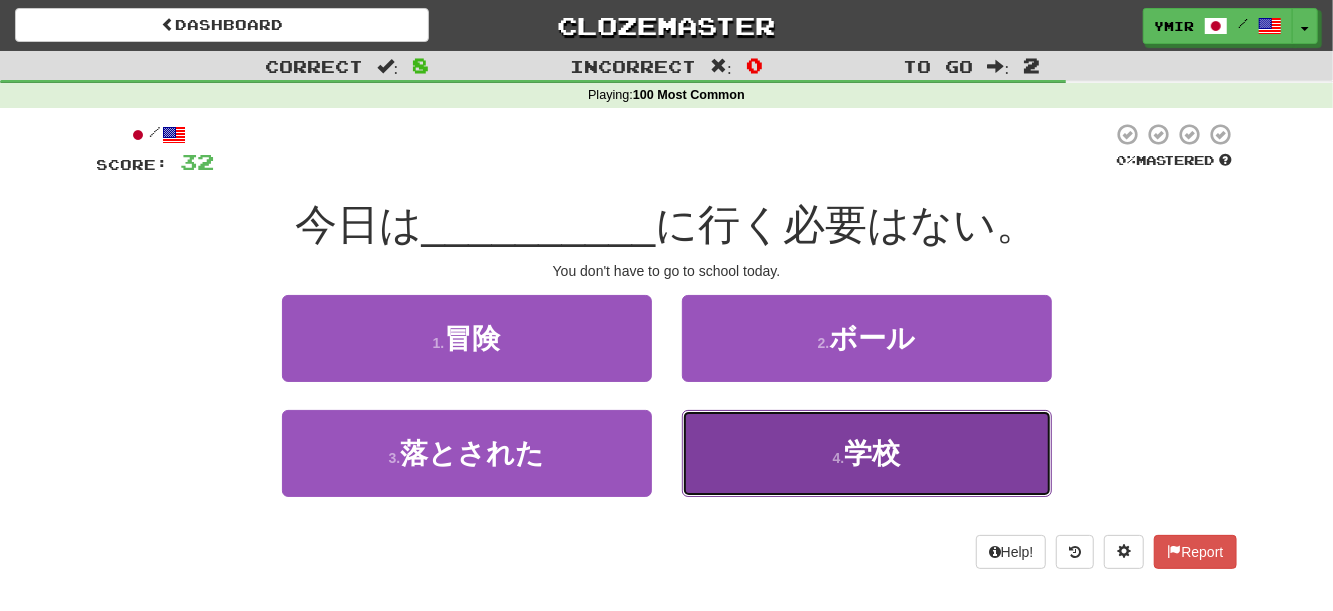 click on "4 .  学校" at bounding box center (867, 453) 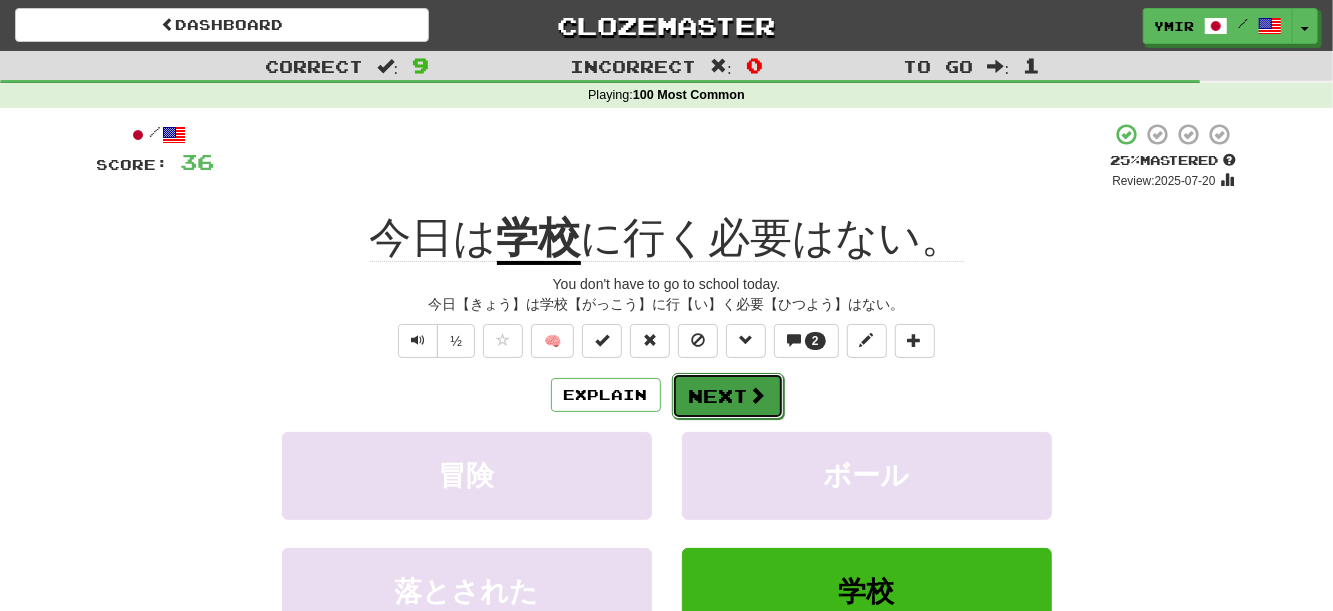 click on "Next" at bounding box center (728, 396) 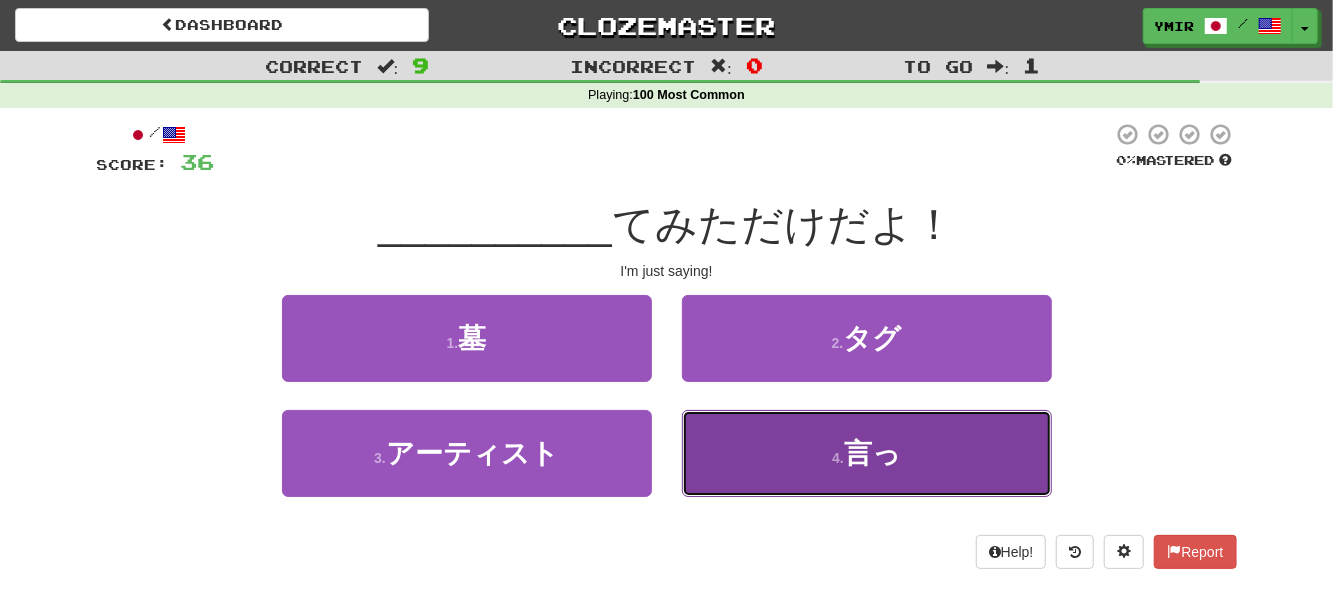 click on "4 .  言っ" at bounding box center (867, 453) 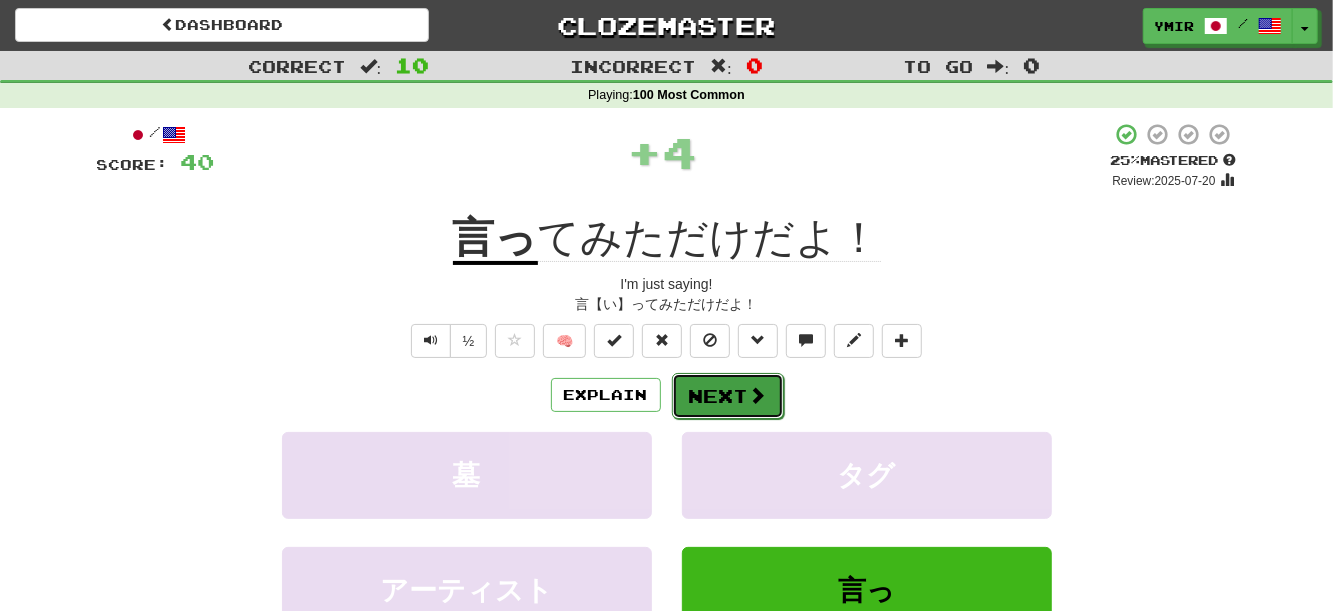 click on "Next" at bounding box center [728, 396] 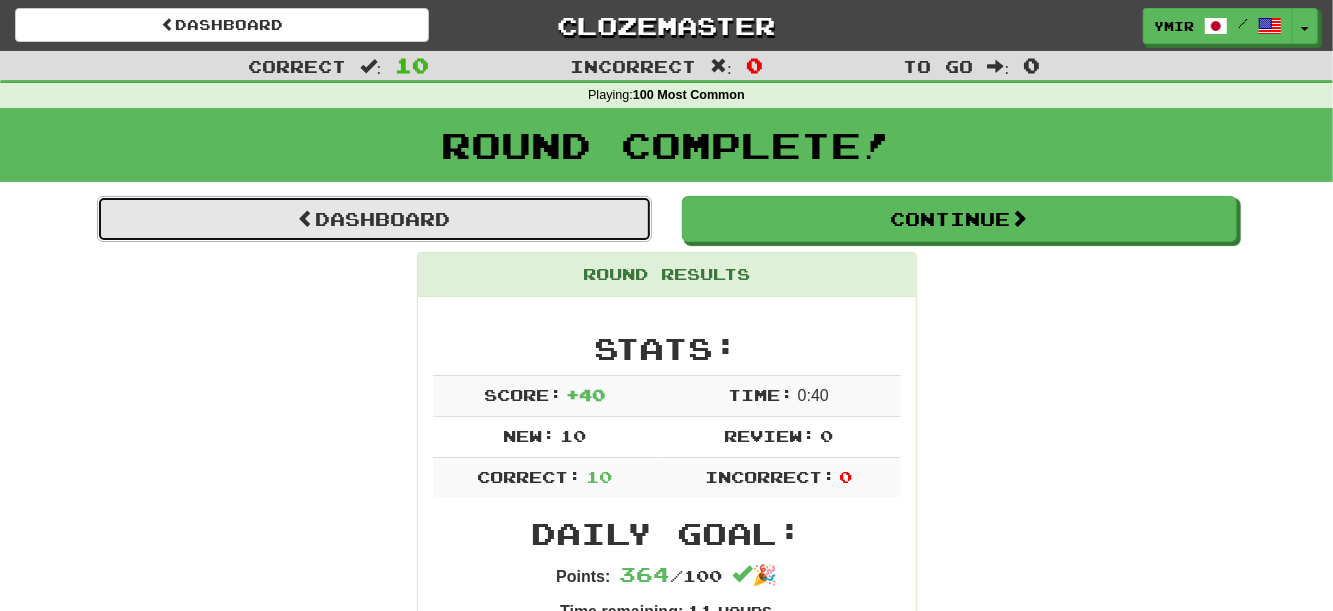 click on "Dashboard" at bounding box center [374, 219] 